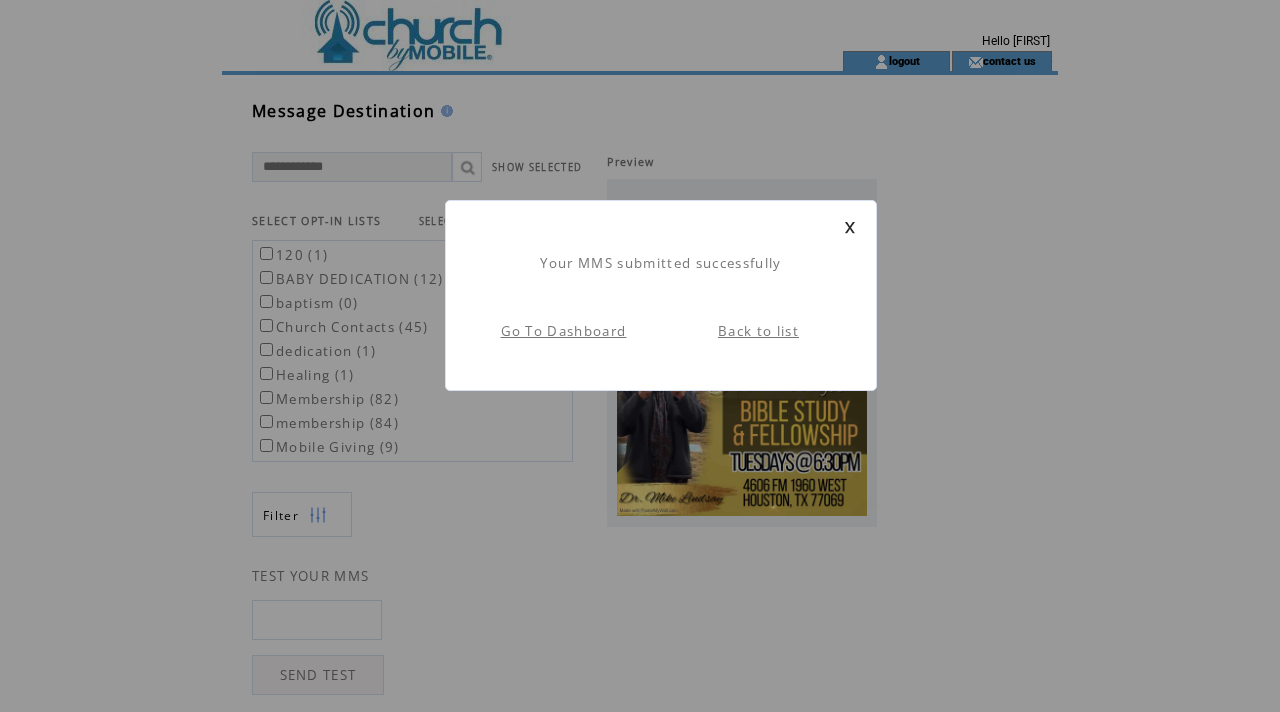 scroll, scrollTop: 1, scrollLeft: 0, axis: vertical 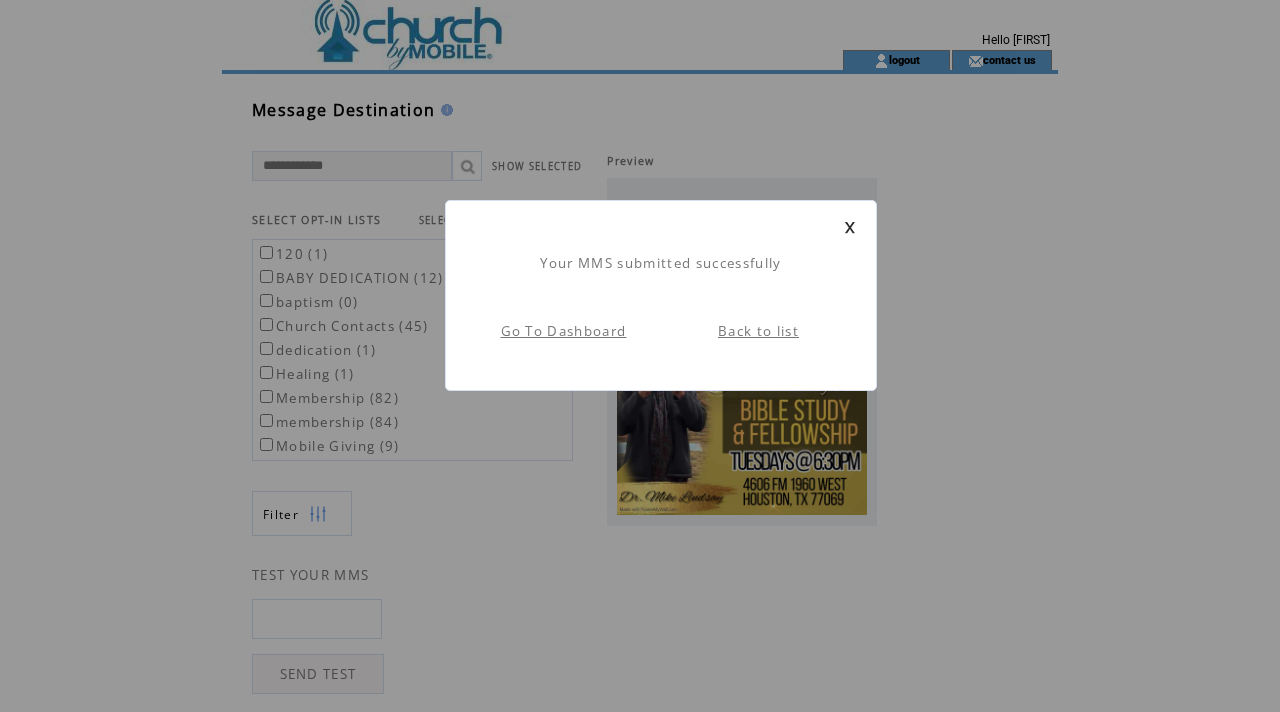 click on "Your MMS submitted successfully
Go To Dashboard
Back to list" at bounding box center (661, 295) 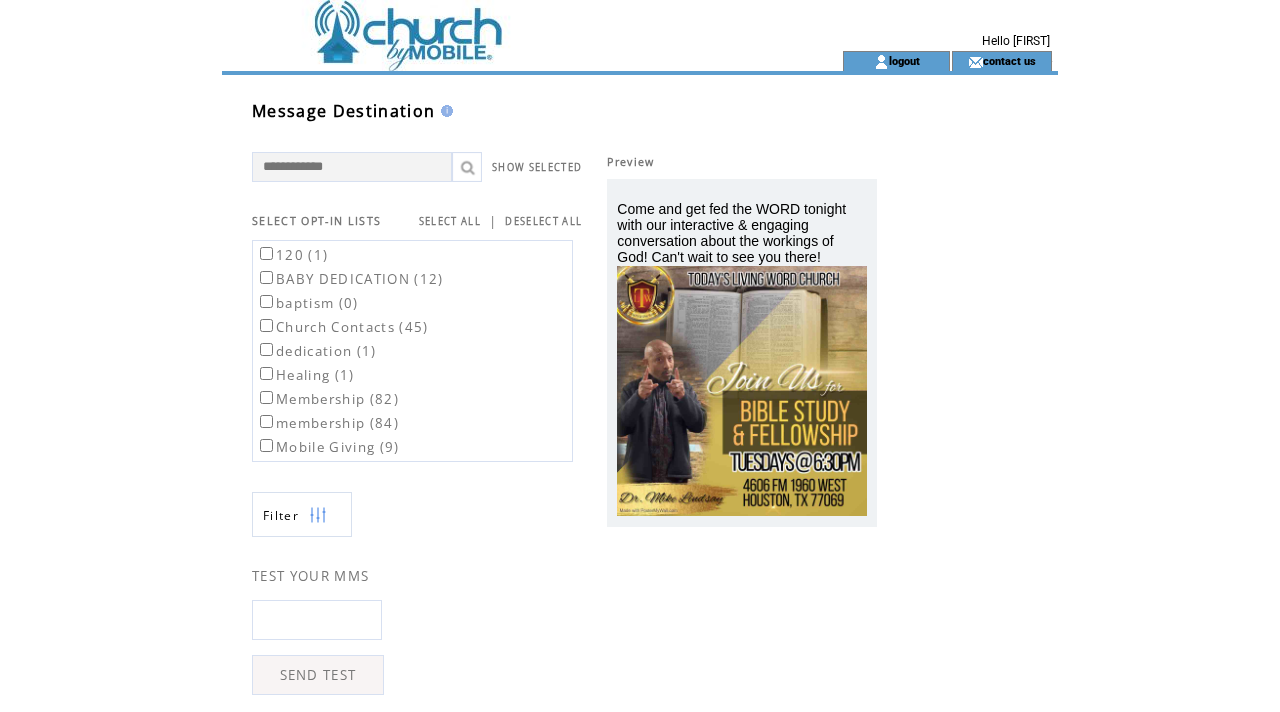 click at bounding box center [496, 25] 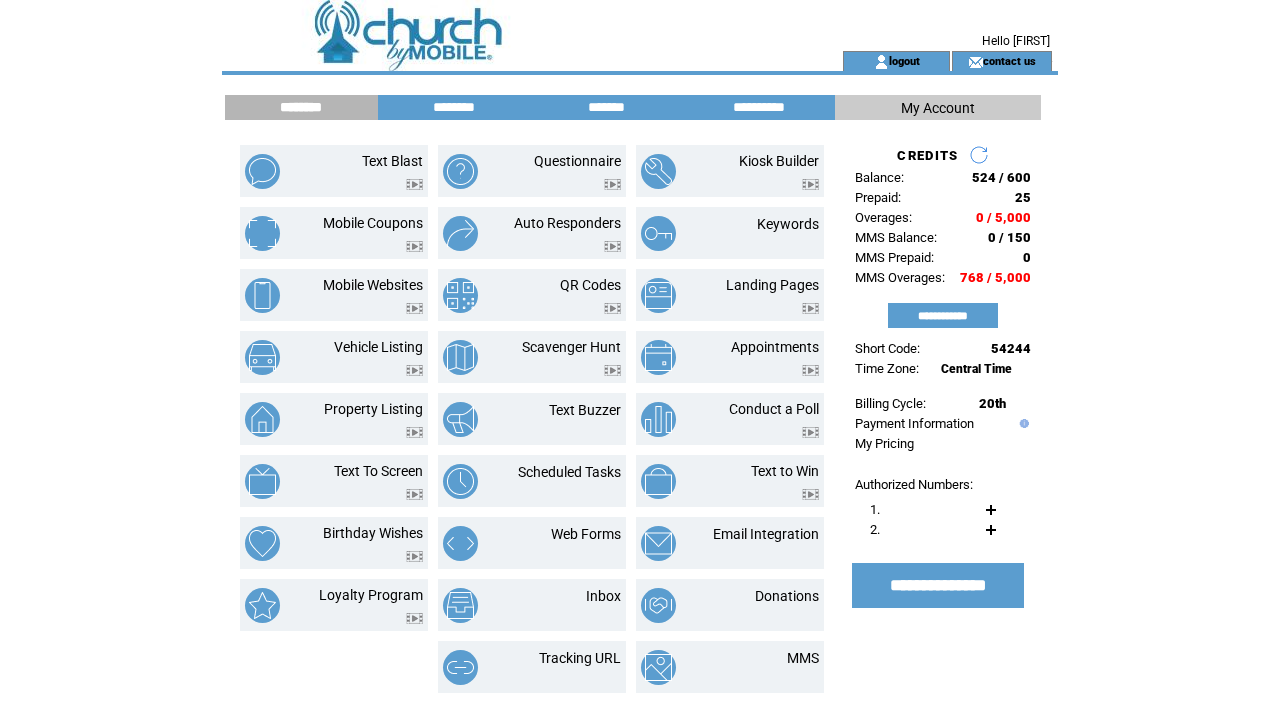 scroll, scrollTop: 0, scrollLeft: 0, axis: both 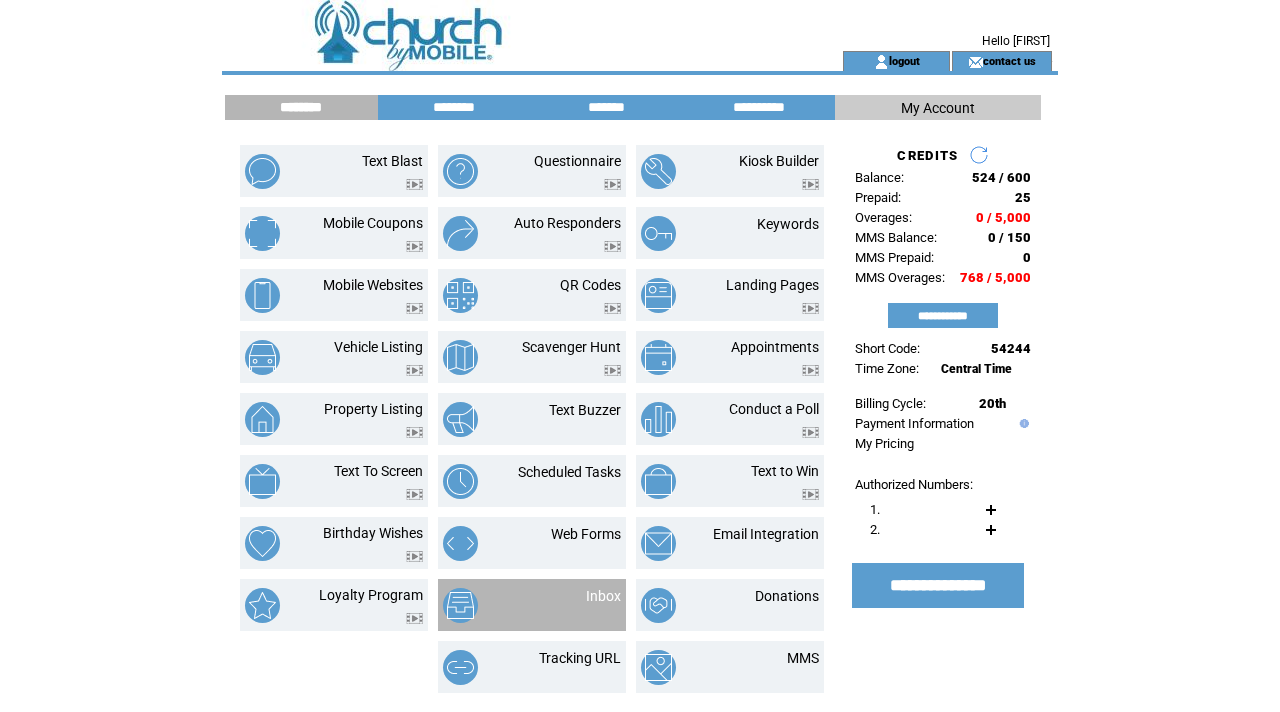 click on "Inbox" at bounding box center (579, 605) 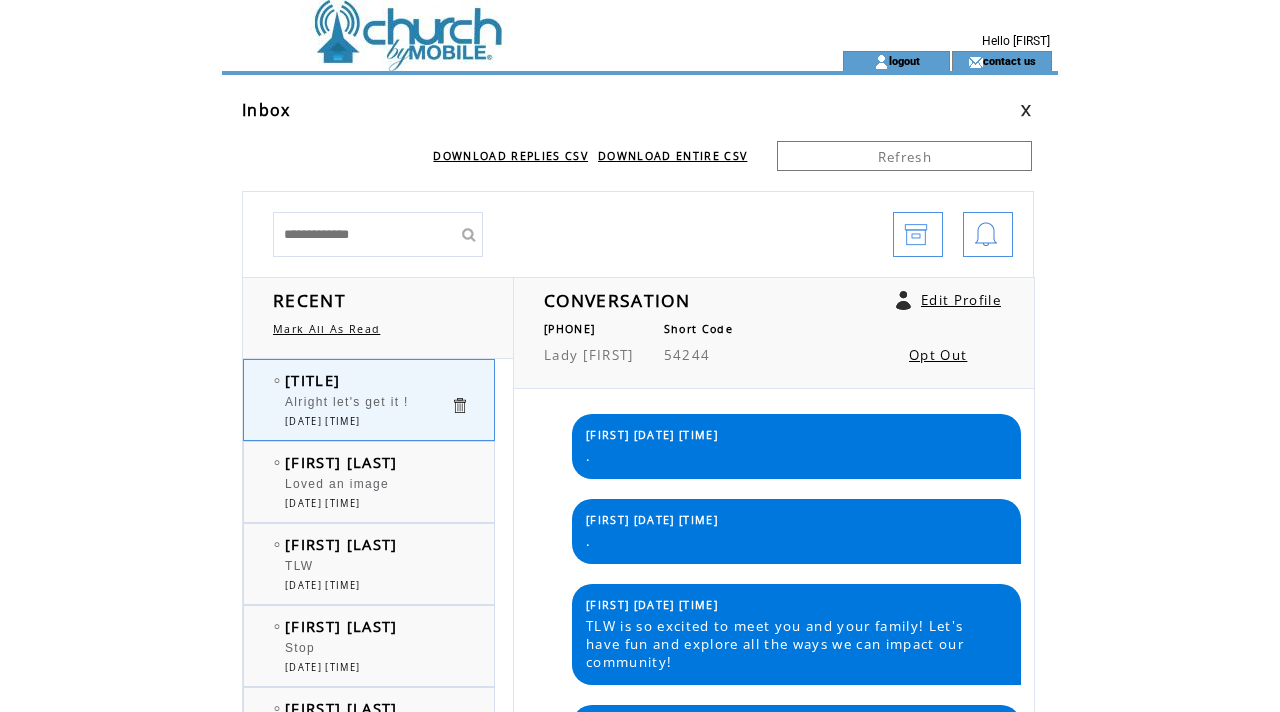 scroll, scrollTop: 0, scrollLeft: 0, axis: both 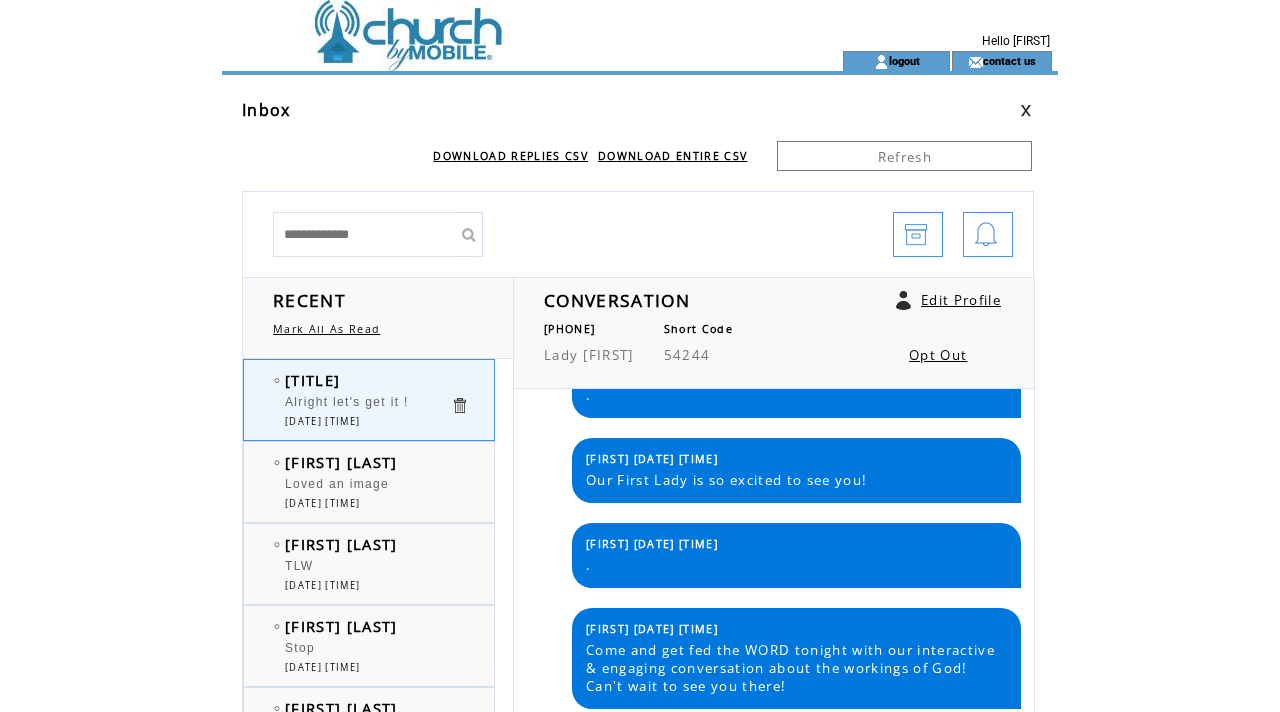 click at bounding box center (496, 25) 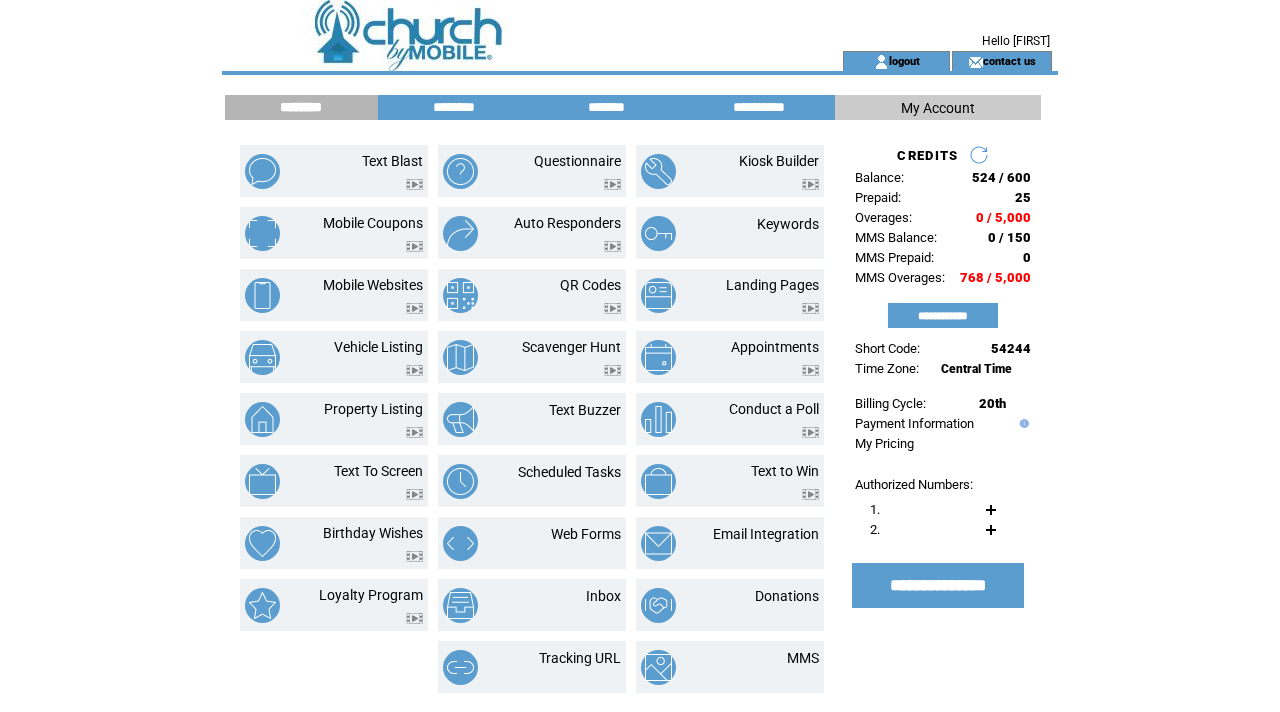 scroll, scrollTop: 0, scrollLeft: 0, axis: both 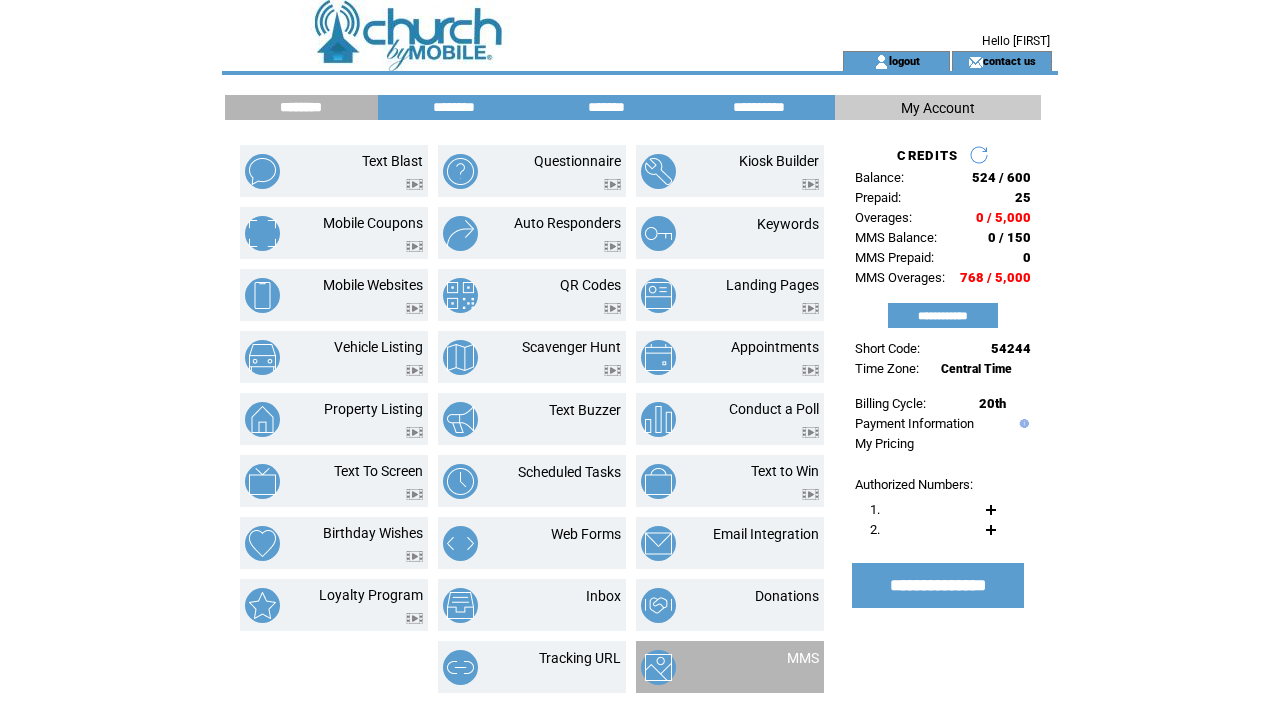 click at bounding box center (690, 667) 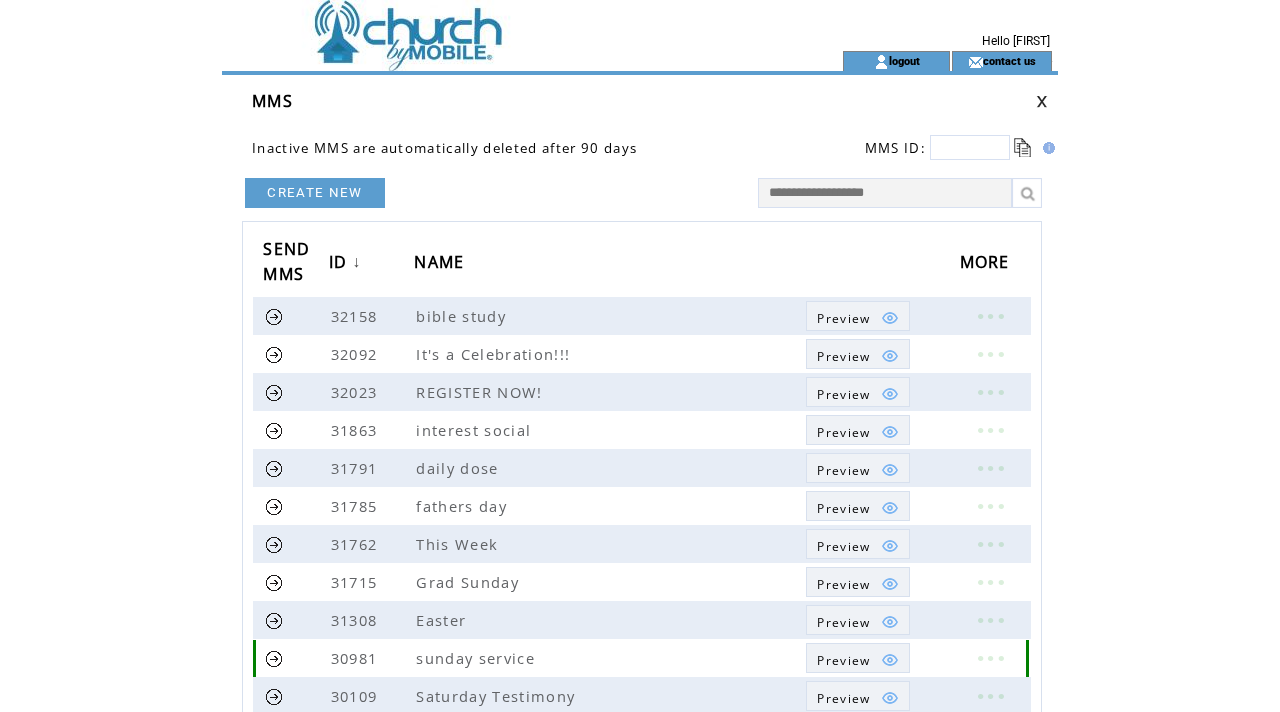 scroll, scrollTop: 0, scrollLeft: 0, axis: both 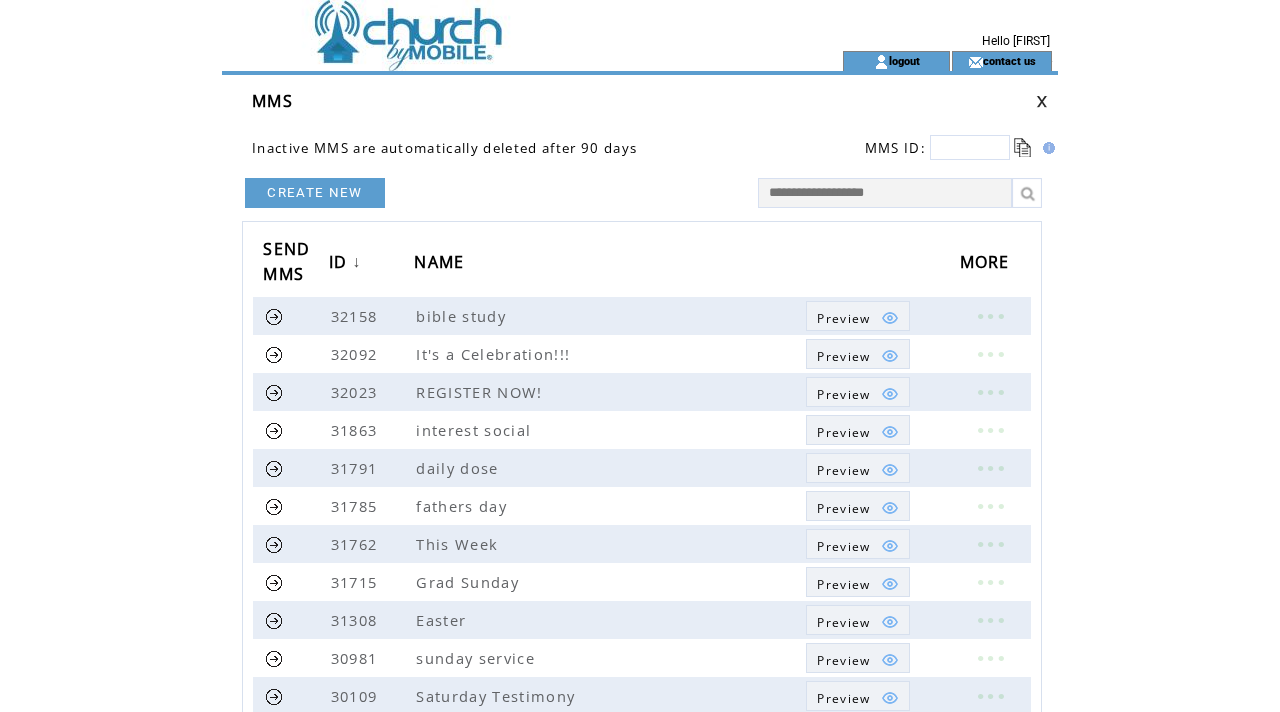 click on "CREATE NEW" at bounding box center (315, 193) 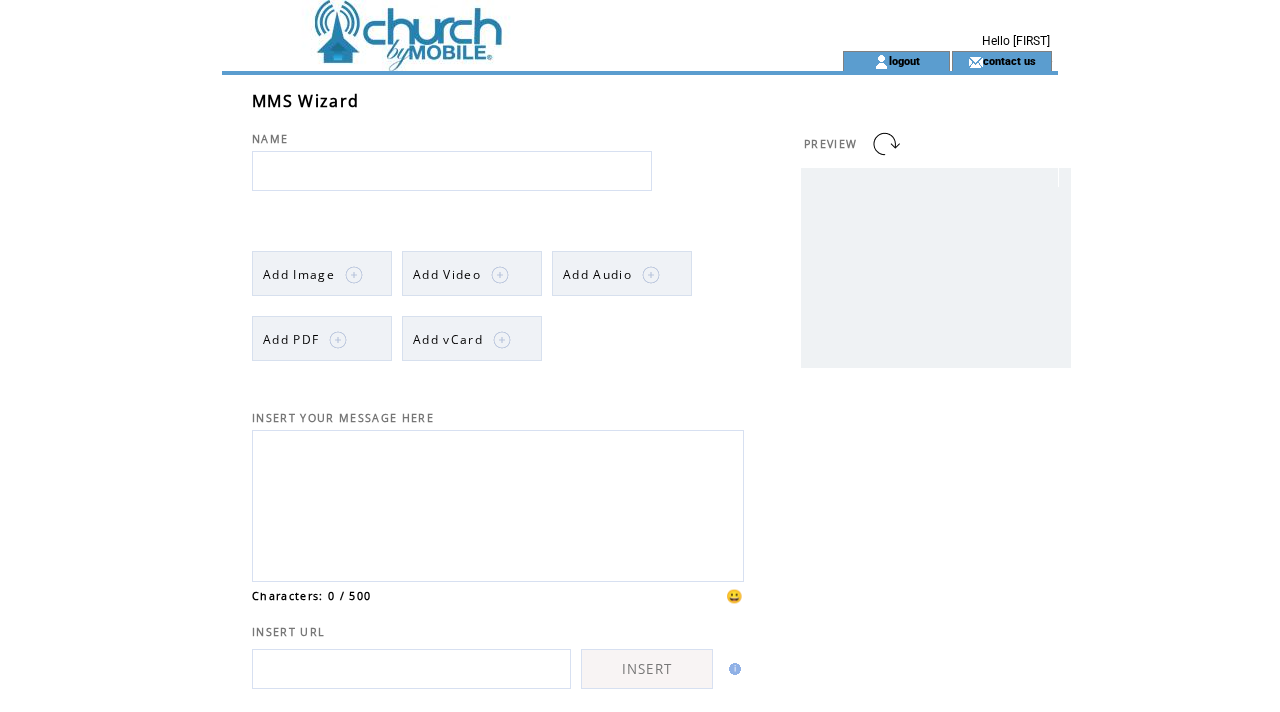 scroll, scrollTop: 0, scrollLeft: 0, axis: both 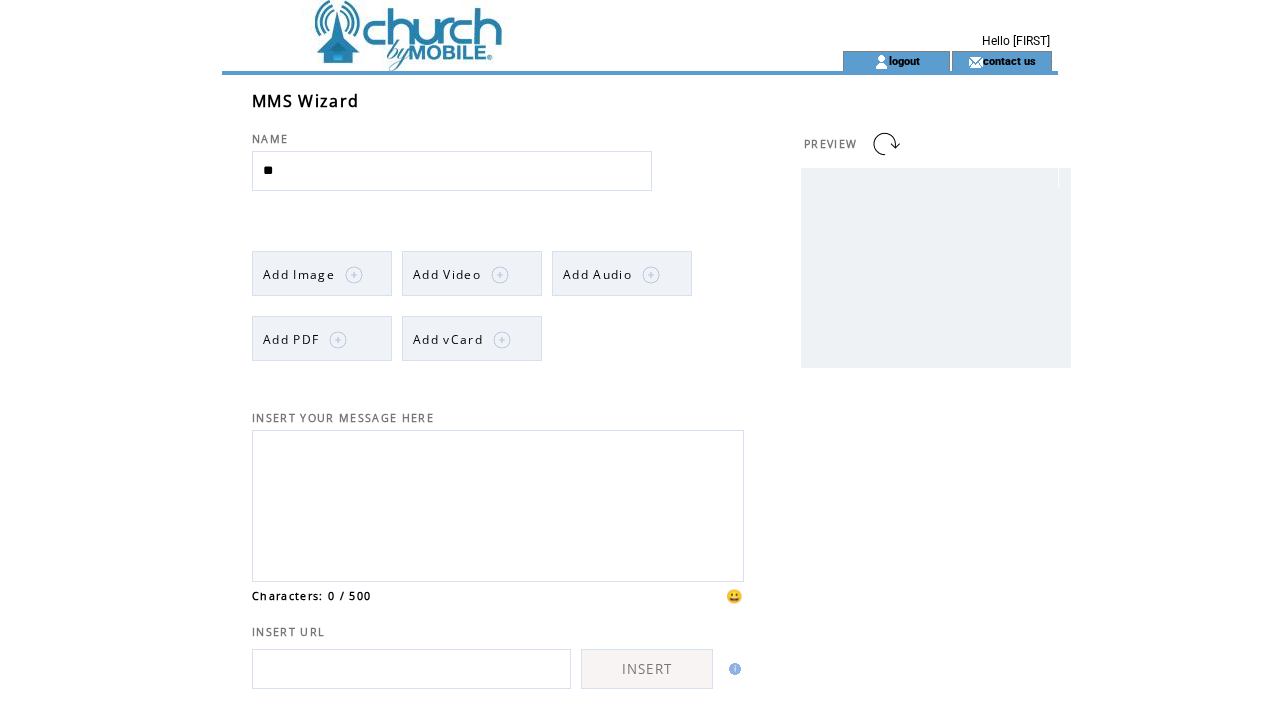 type on "*" 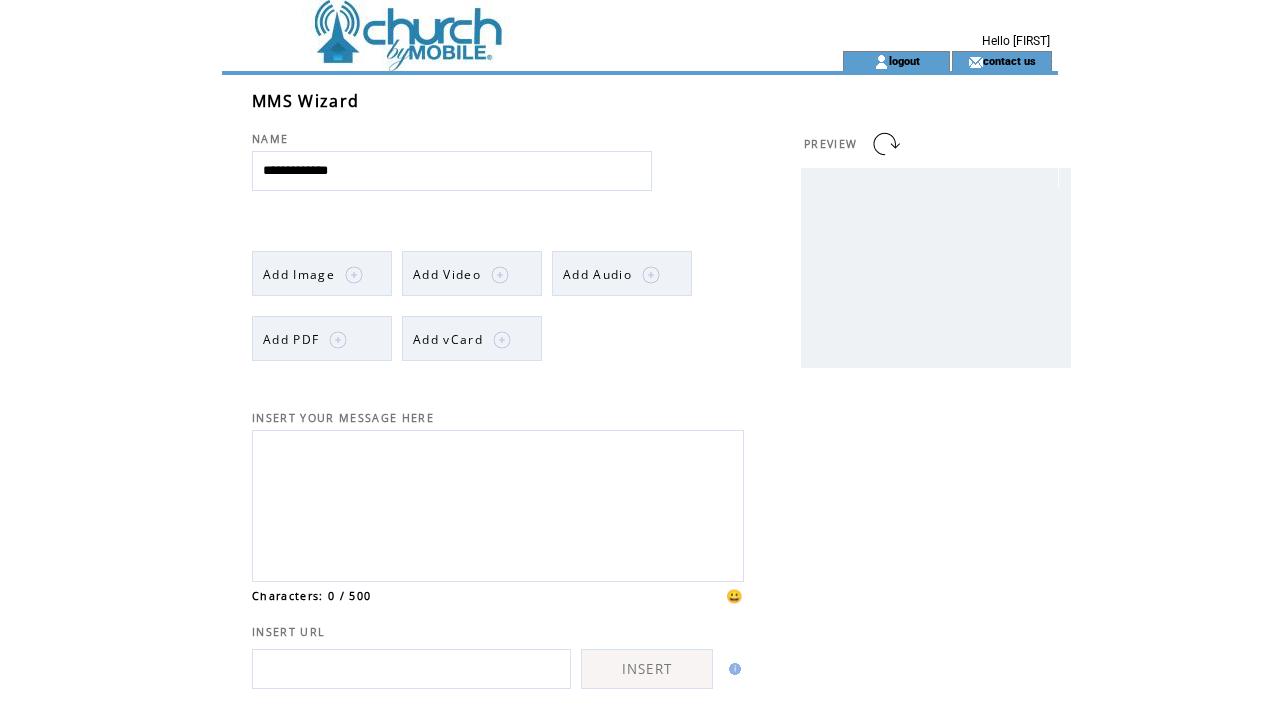 type on "**********" 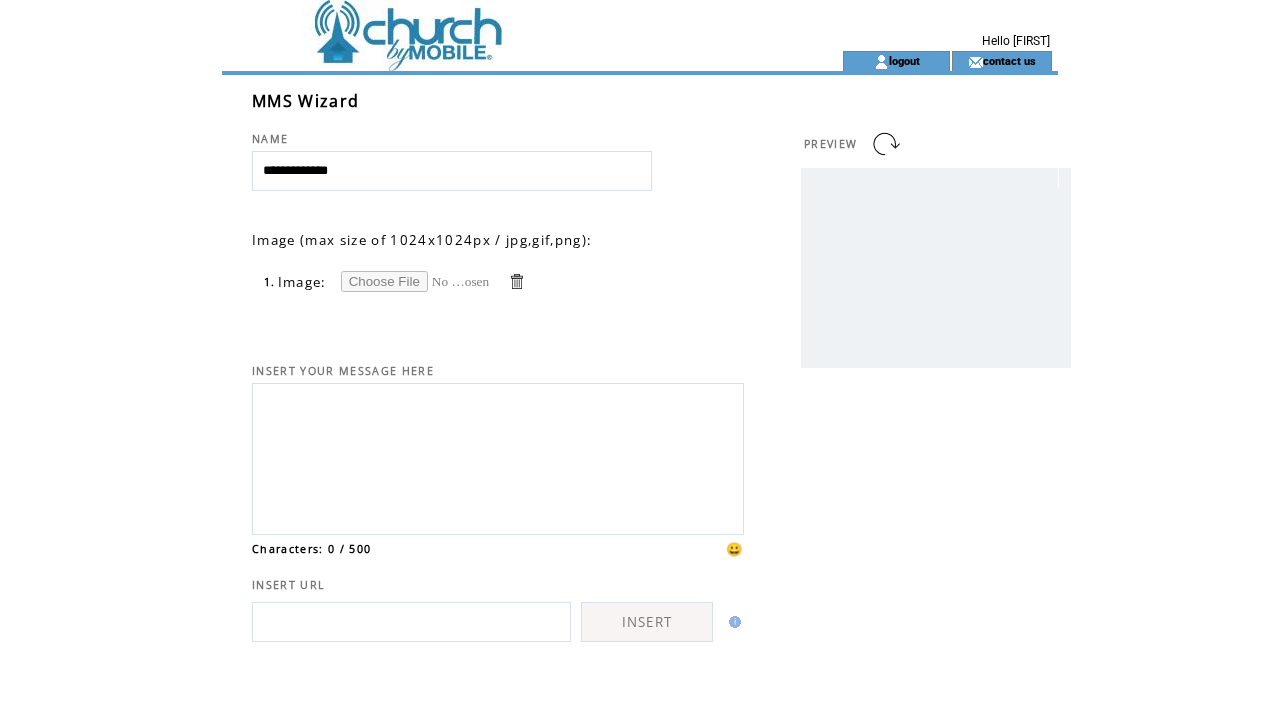 scroll, scrollTop: 0, scrollLeft: 0, axis: both 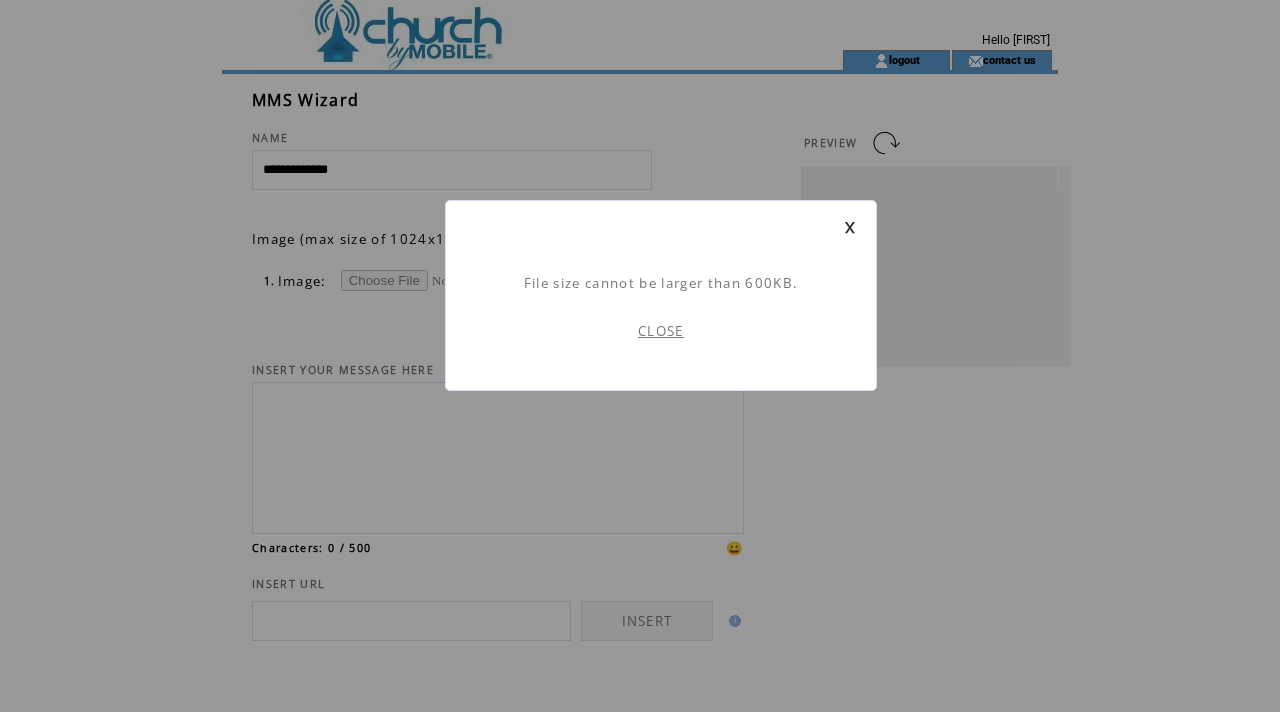click on "CLOSE" at bounding box center [661, 331] 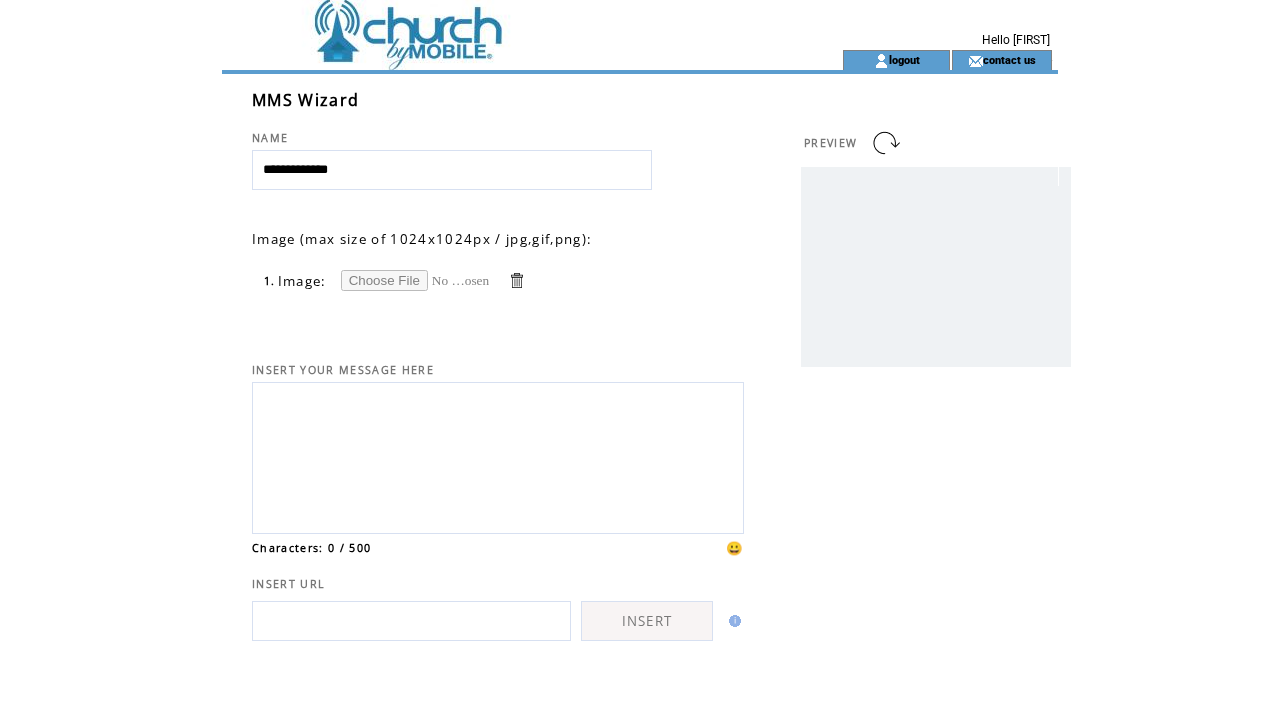 scroll, scrollTop: 0, scrollLeft: 0, axis: both 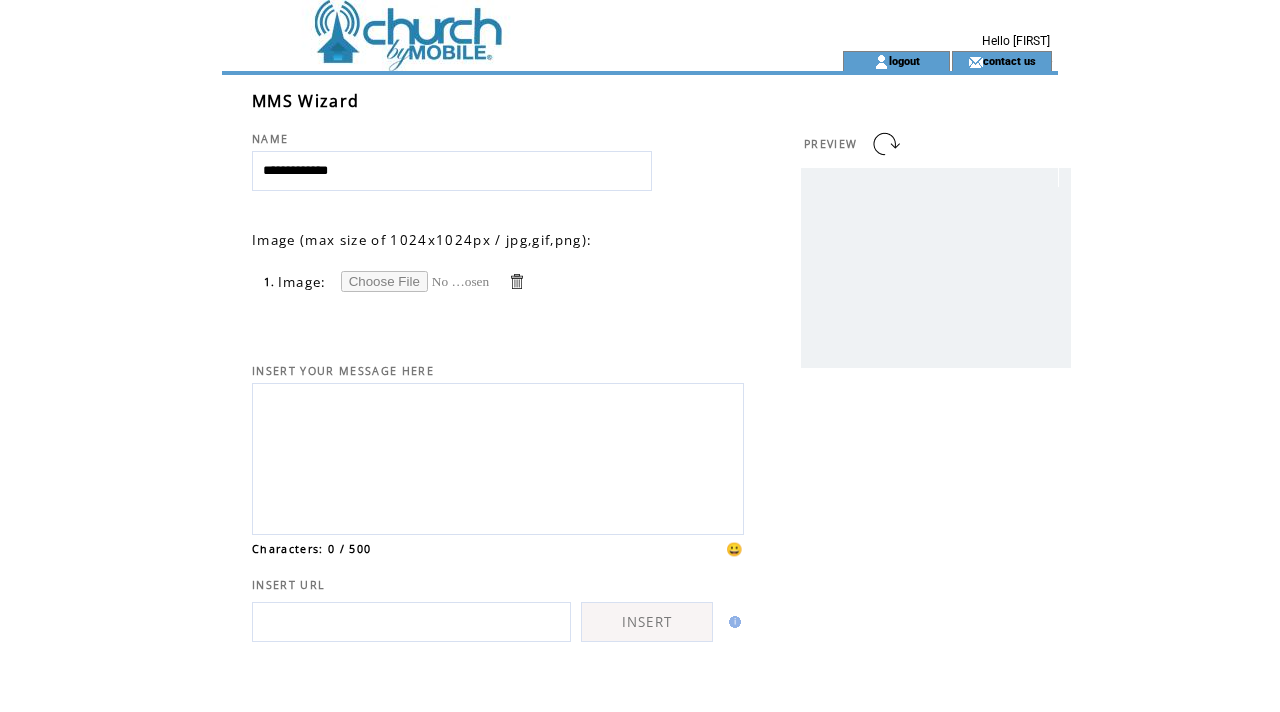 click at bounding box center (416, 281) 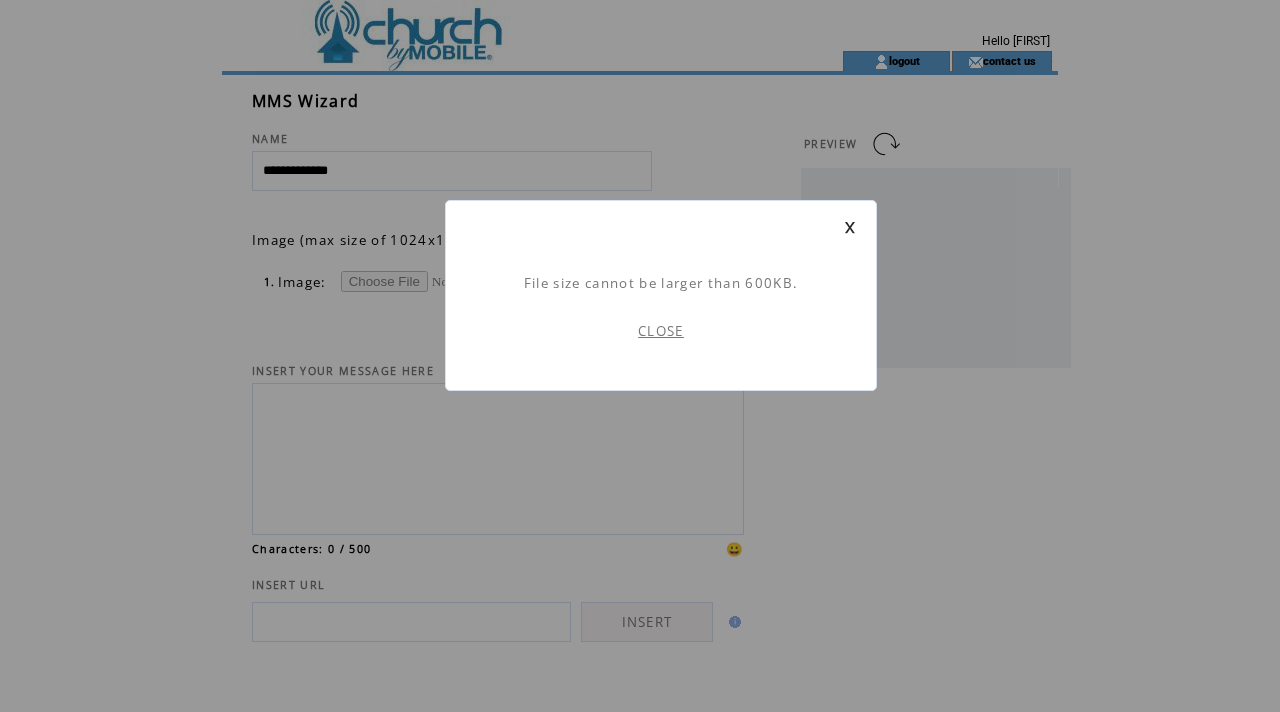 scroll, scrollTop: 1, scrollLeft: 0, axis: vertical 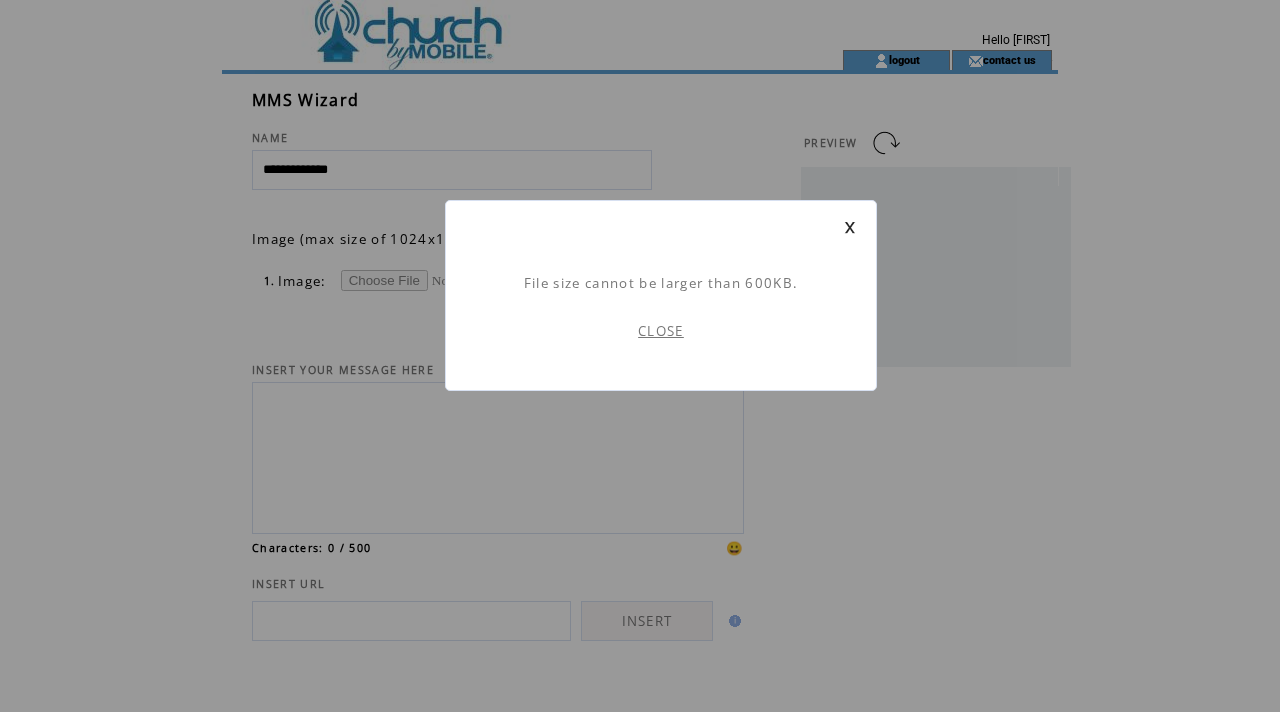 click on "CLOSE" at bounding box center (661, 331) 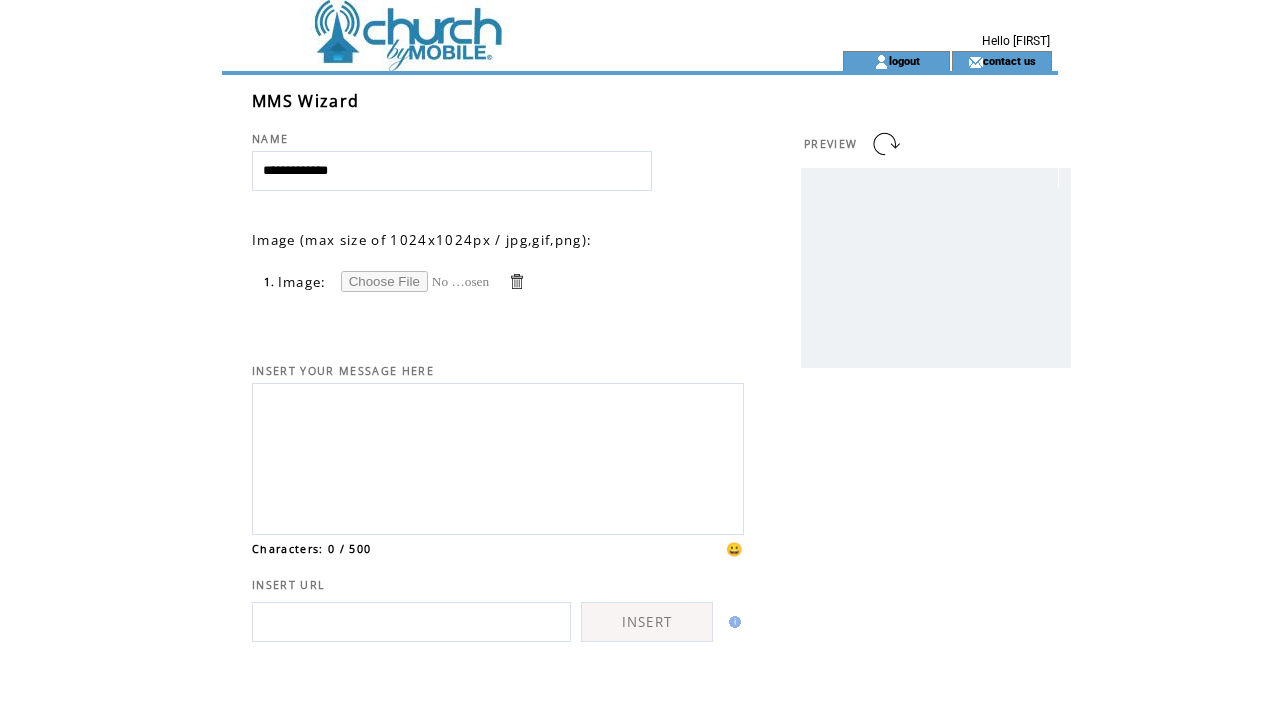 click at bounding box center [516, 281] 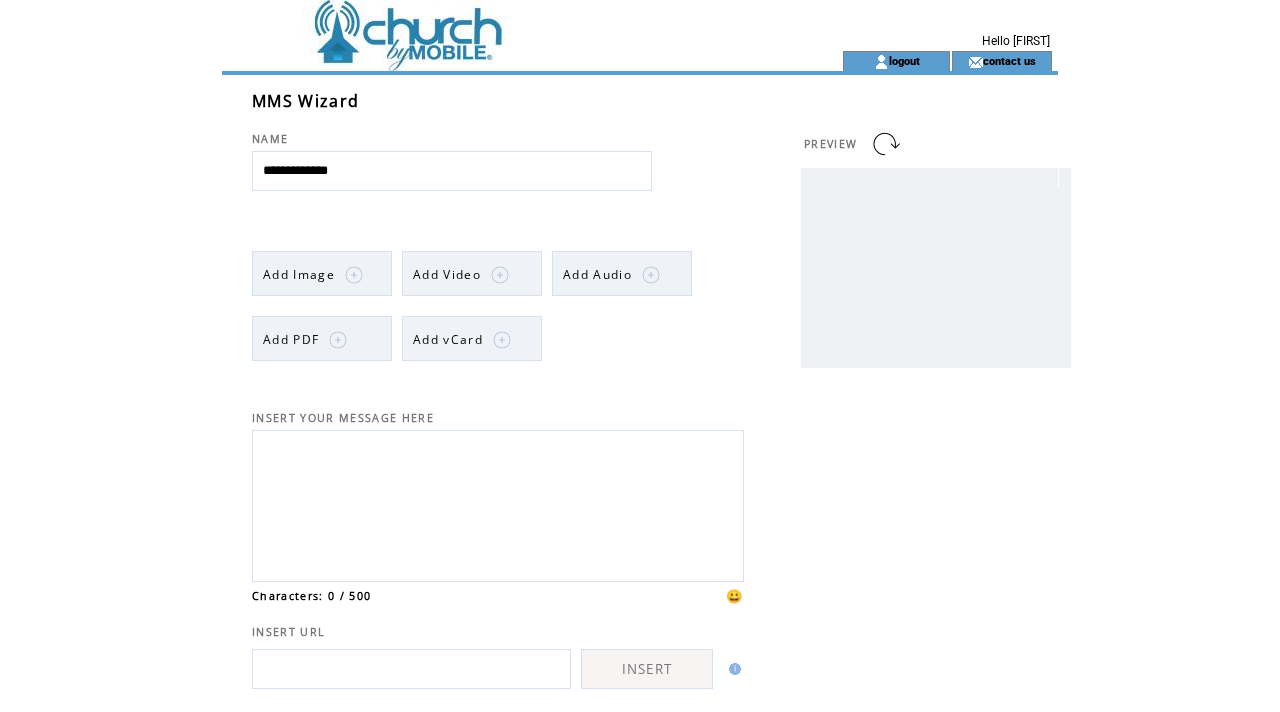 scroll, scrollTop: 0, scrollLeft: 0, axis: both 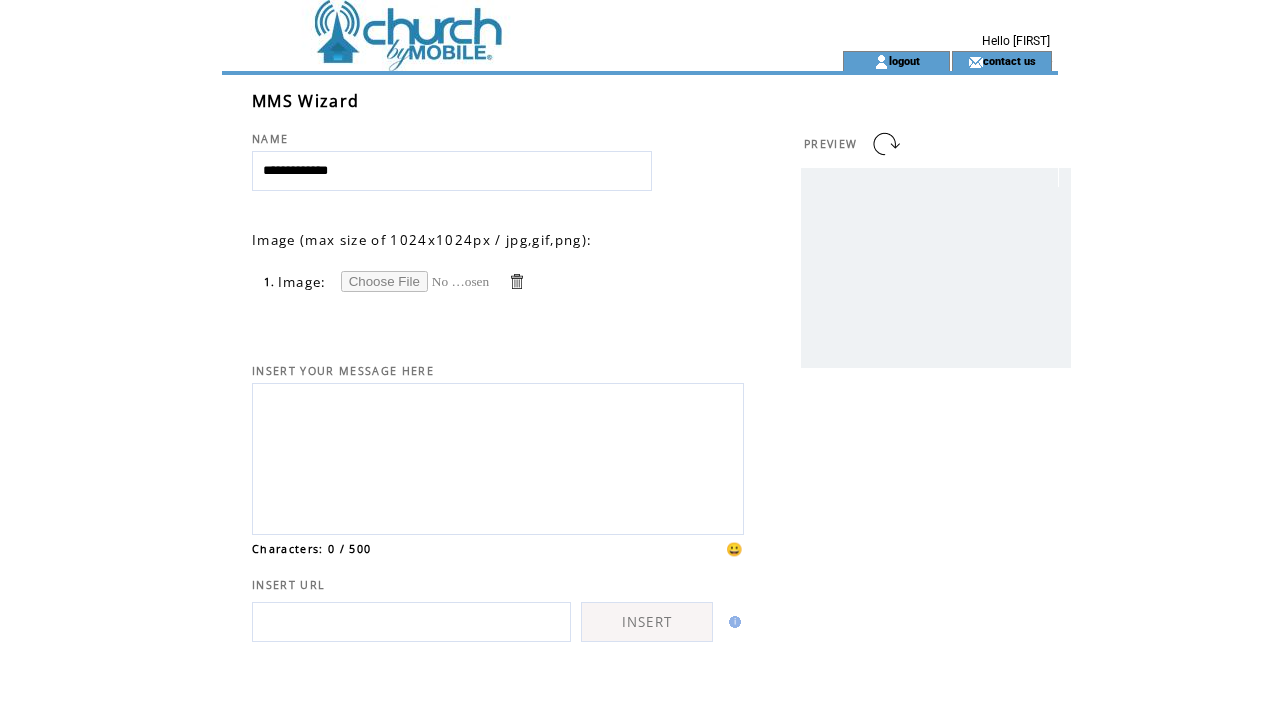 click at bounding box center (416, 281) 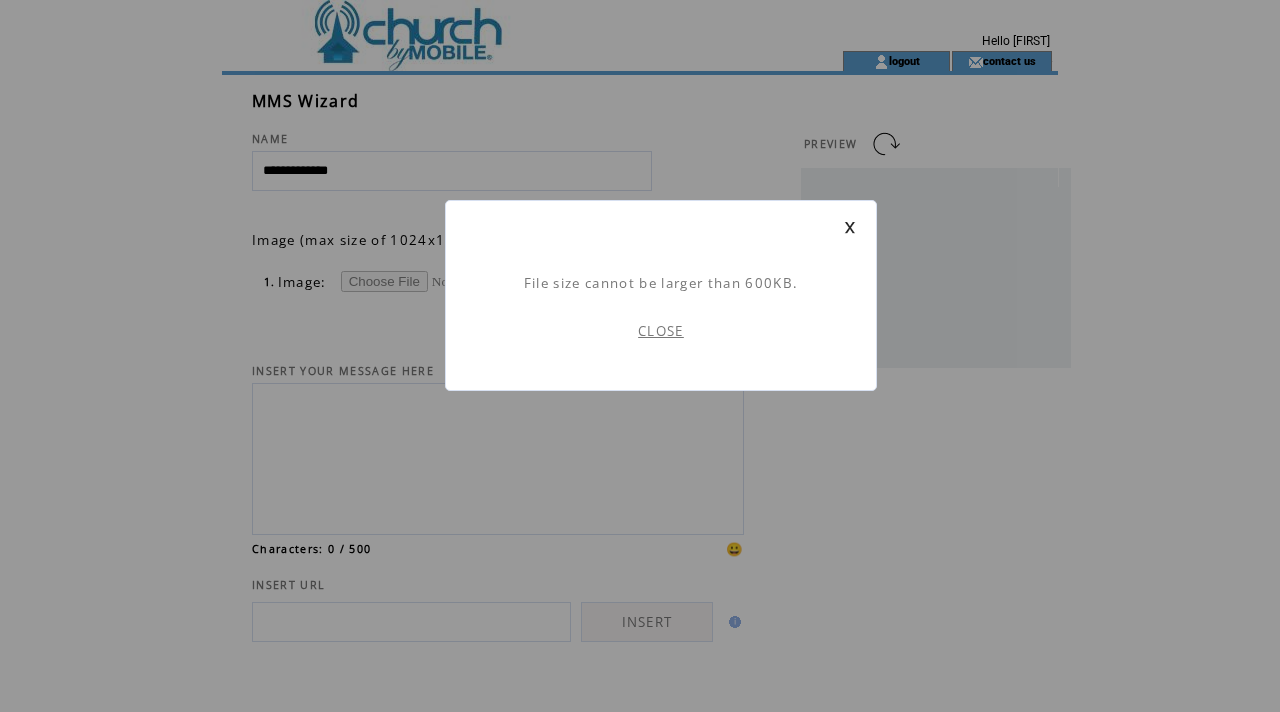 scroll, scrollTop: 1, scrollLeft: 0, axis: vertical 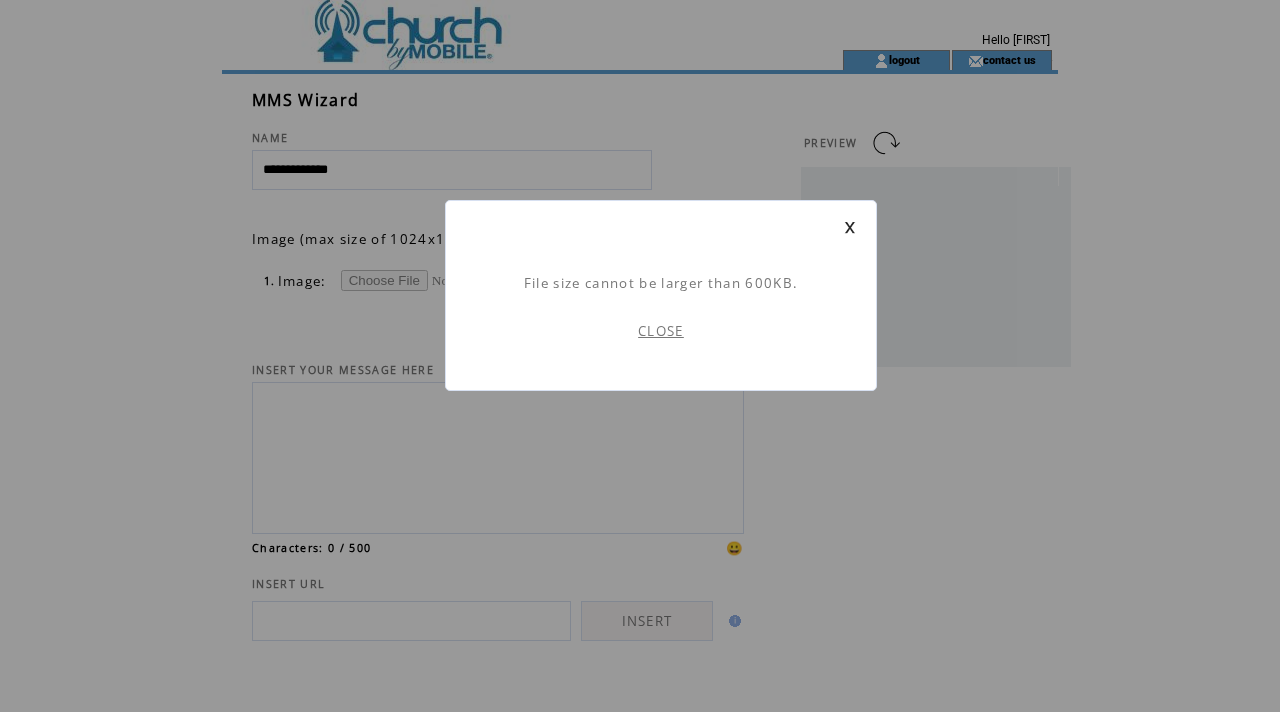 click on "CLOSE" at bounding box center [661, 331] 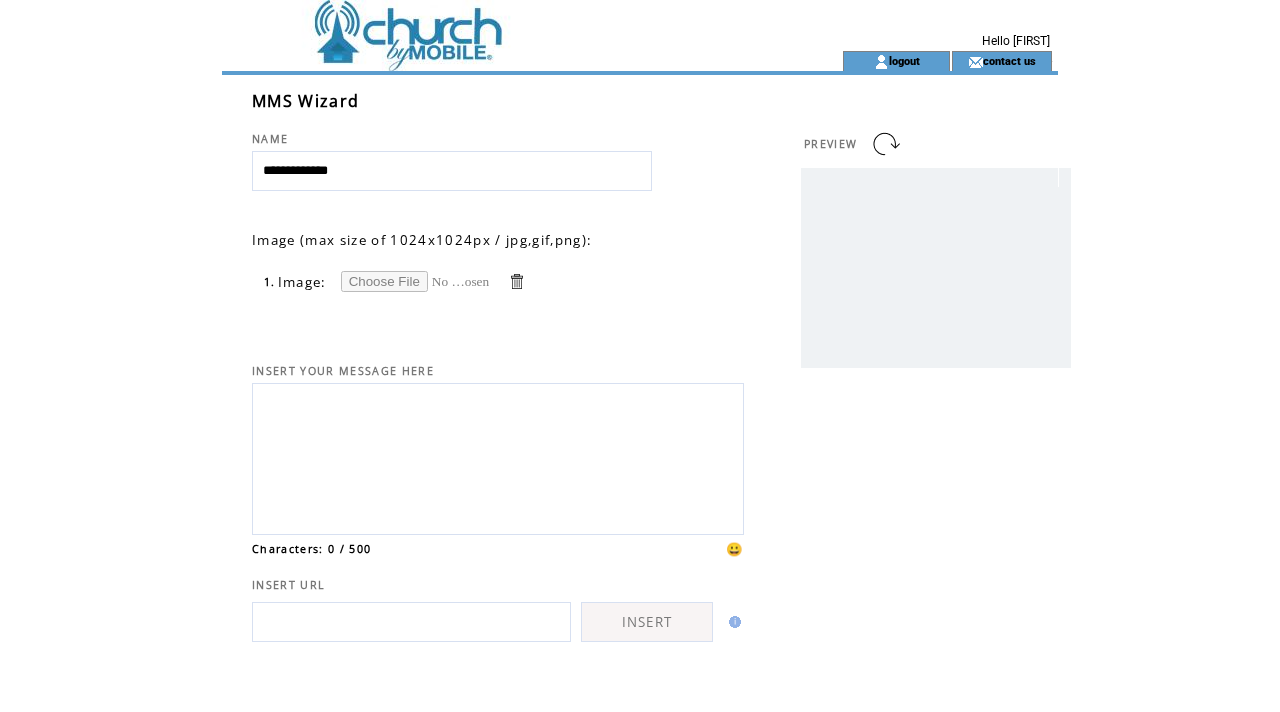click at bounding box center (516, 281) 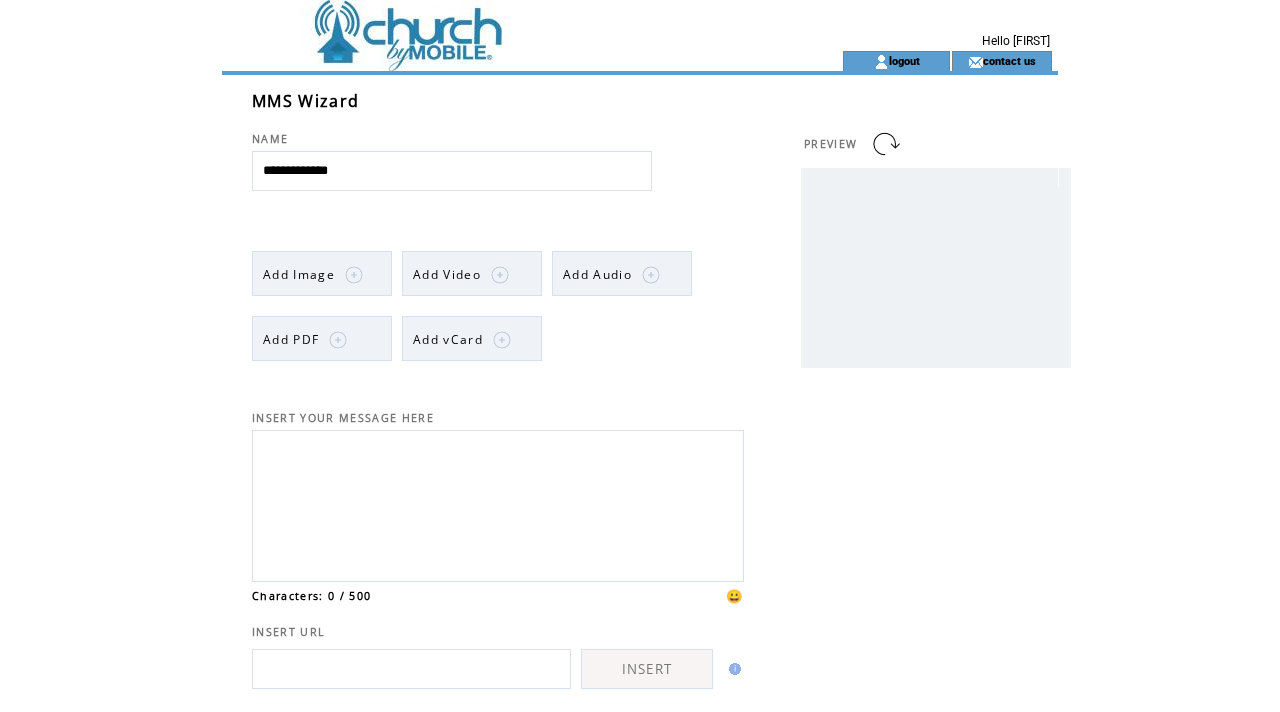 scroll, scrollTop: 0, scrollLeft: 0, axis: both 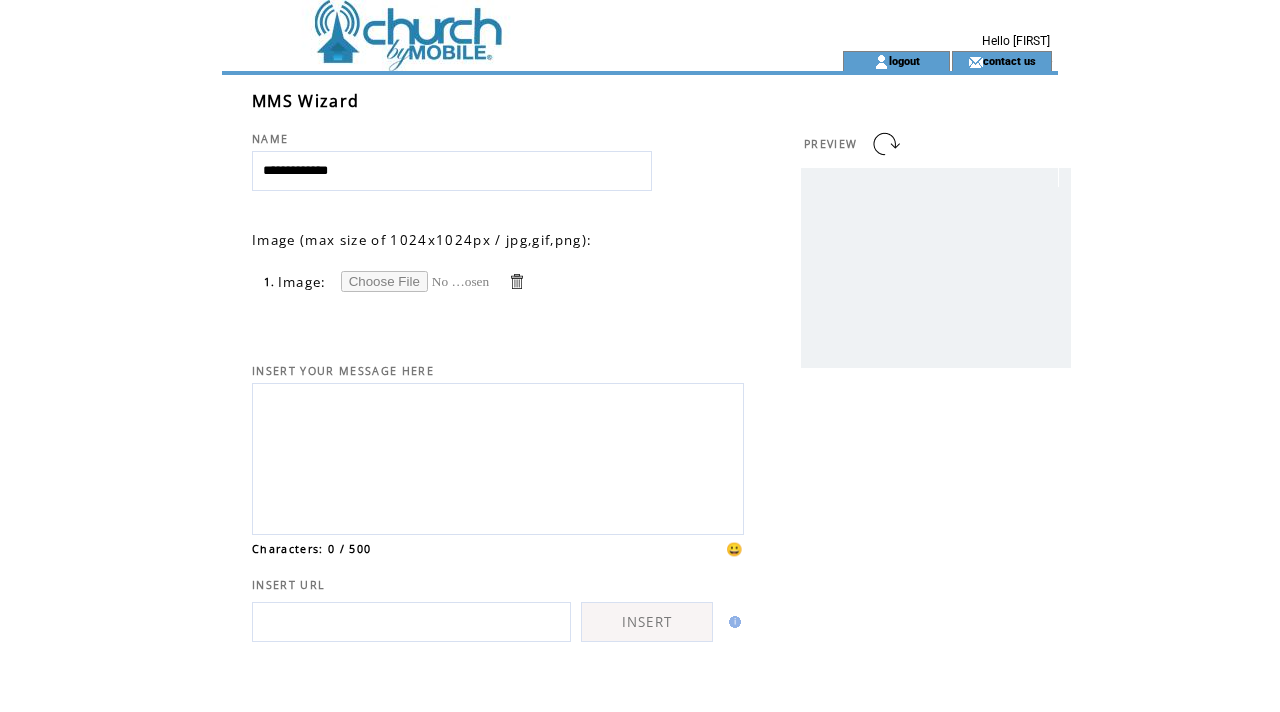 click at bounding box center [416, 281] 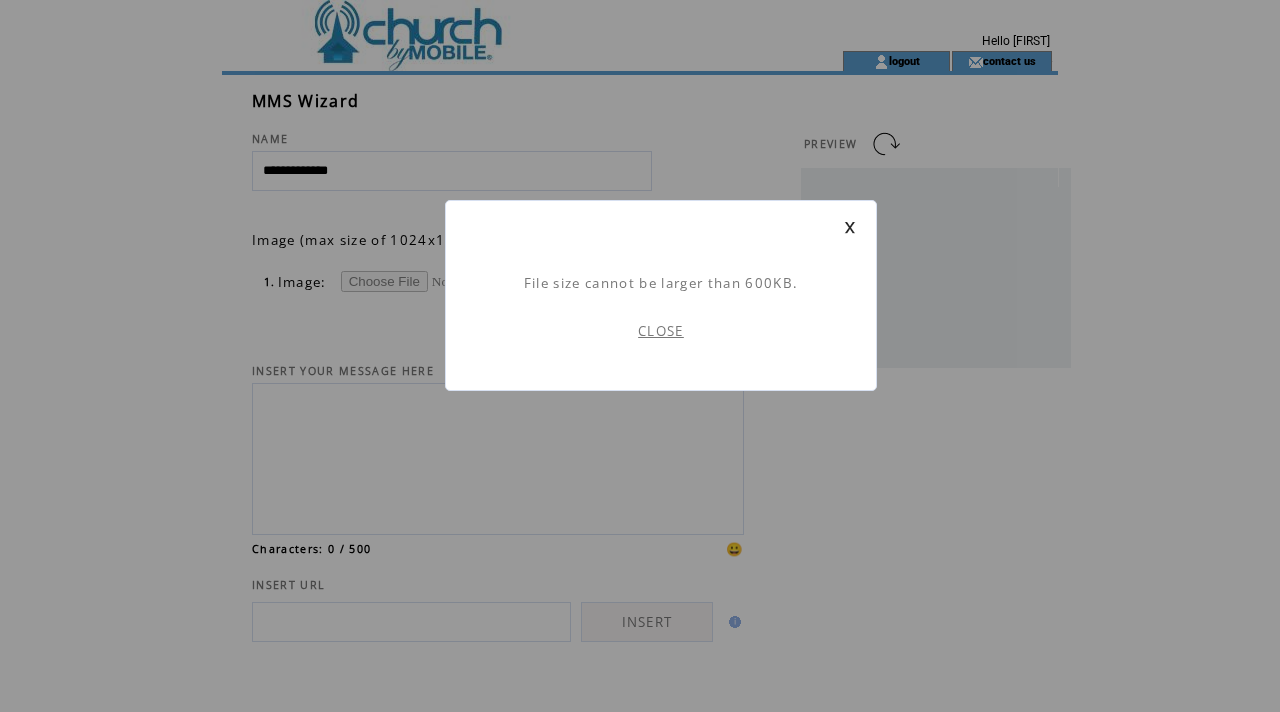 scroll, scrollTop: 1, scrollLeft: 0, axis: vertical 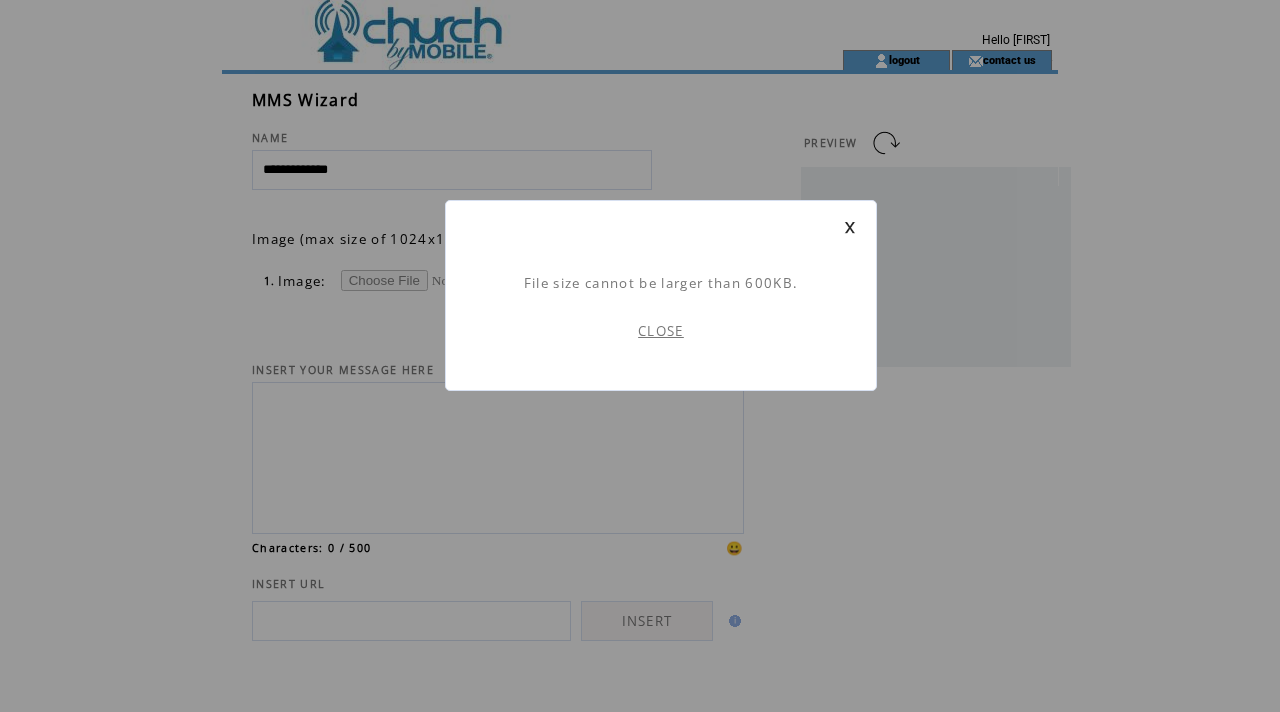 click on "CLOSE" at bounding box center (661, 331) 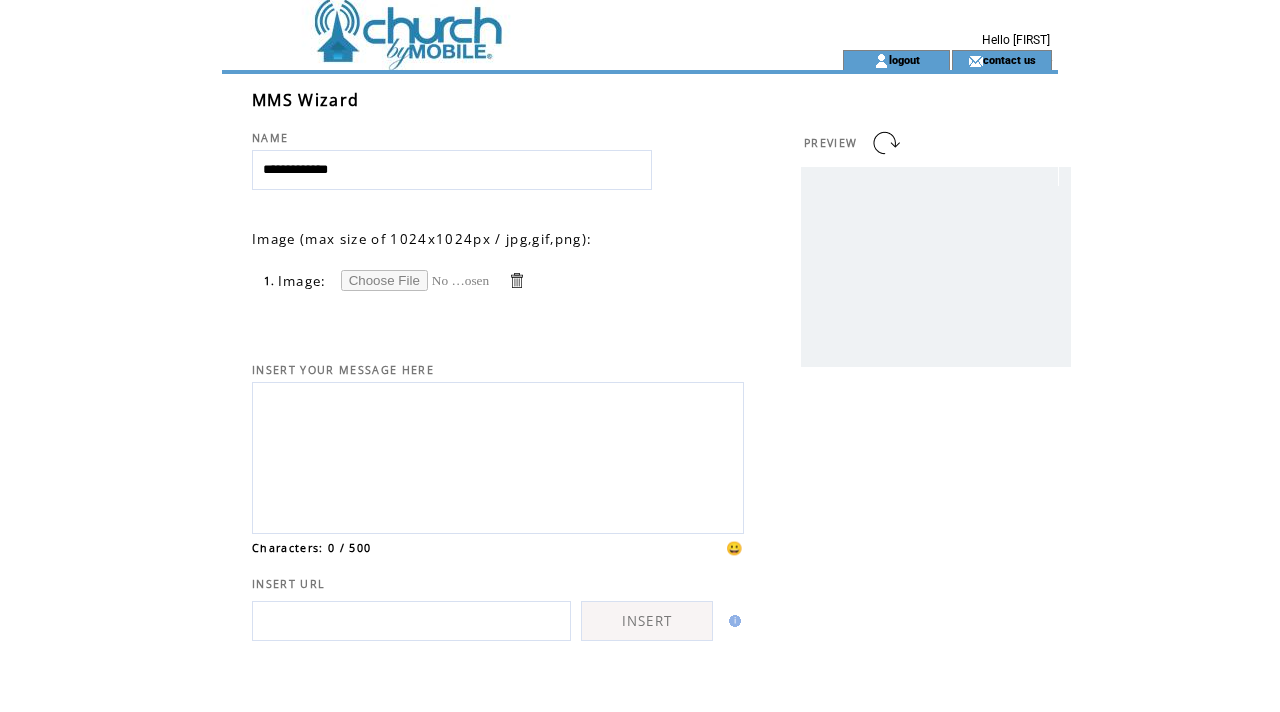 scroll, scrollTop: 0, scrollLeft: 0, axis: both 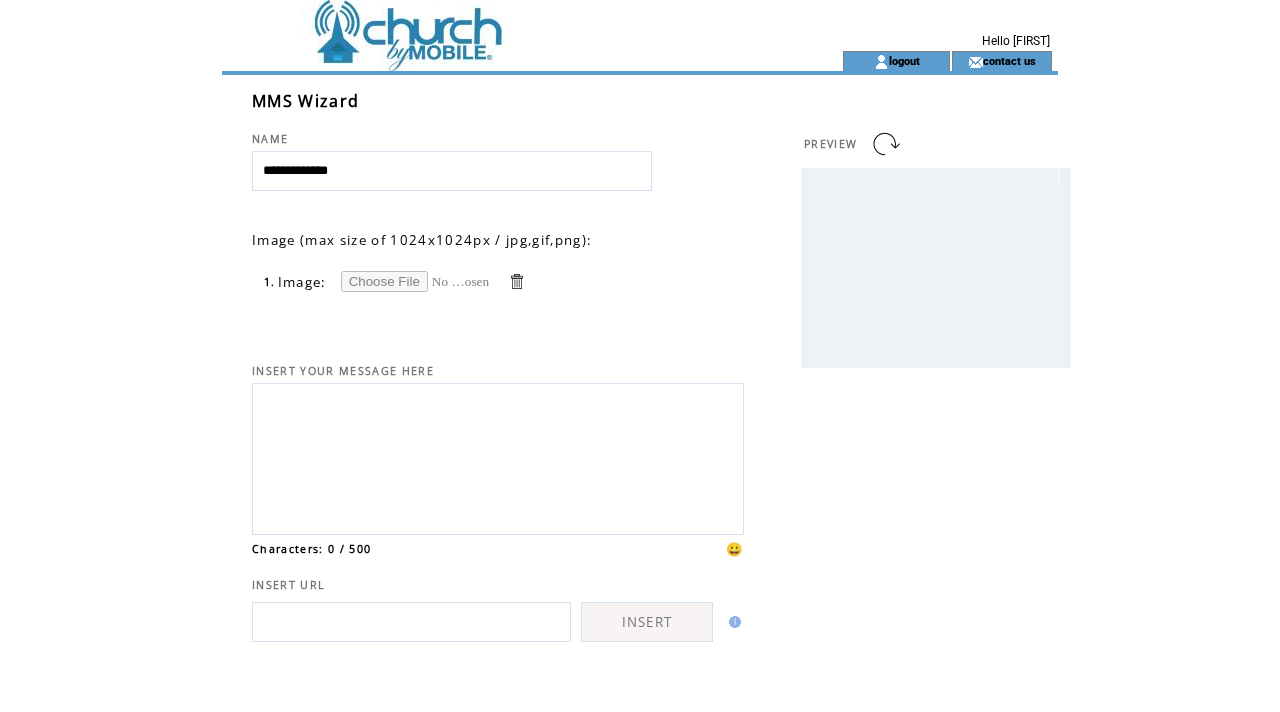 click at bounding box center [516, 281] 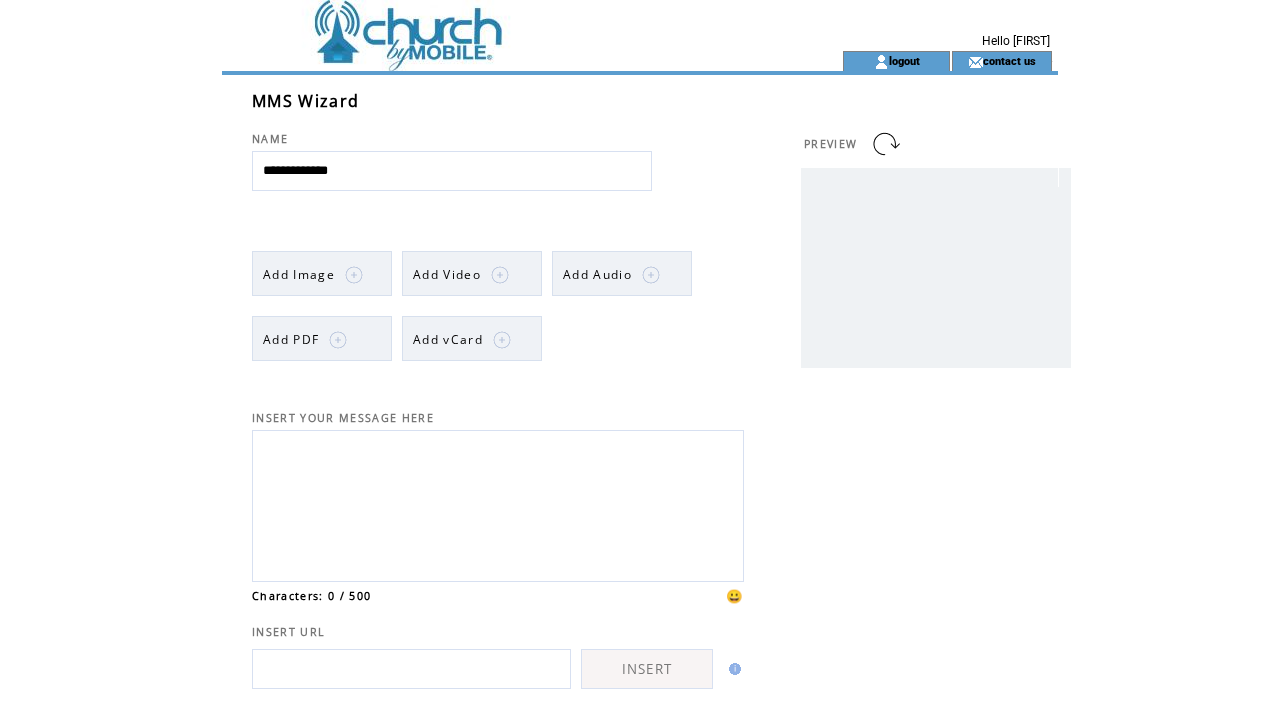 scroll, scrollTop: 0, scrollLeft: 0, axis: both 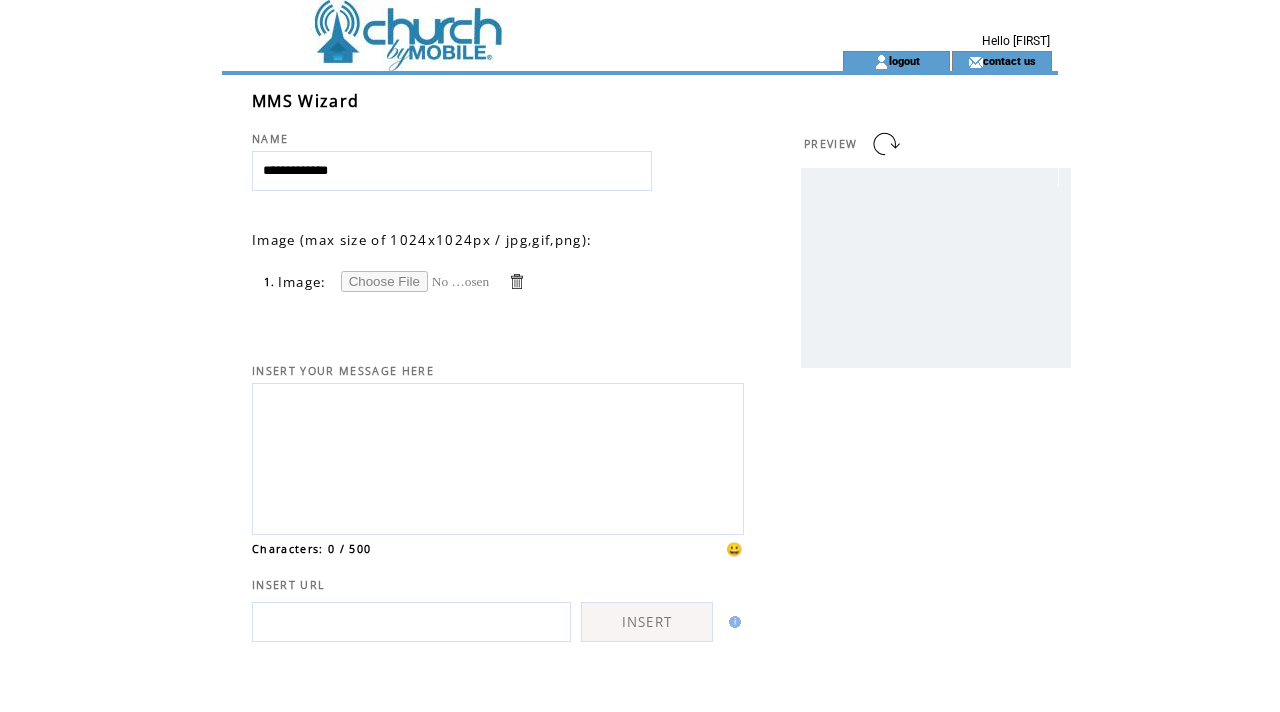click at bounding box center [416, 281] 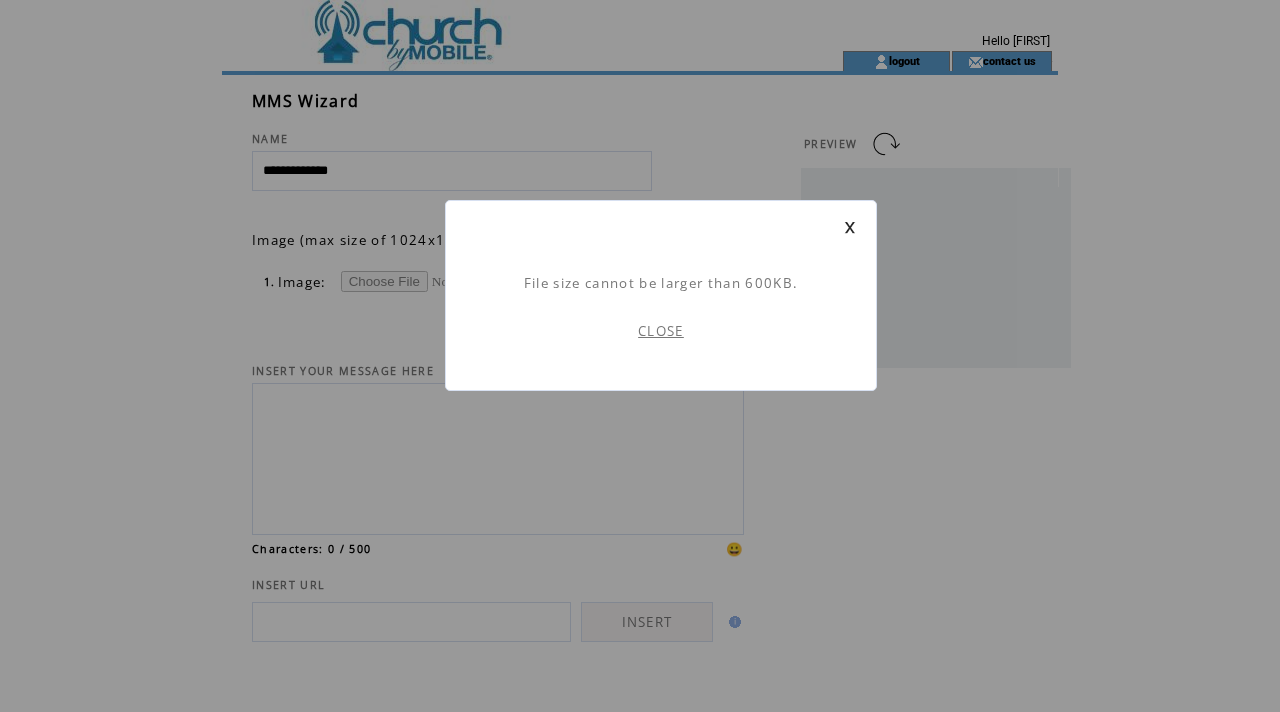 scroll, scrollTop: 1, scrollLeft: 0, axis: vertical 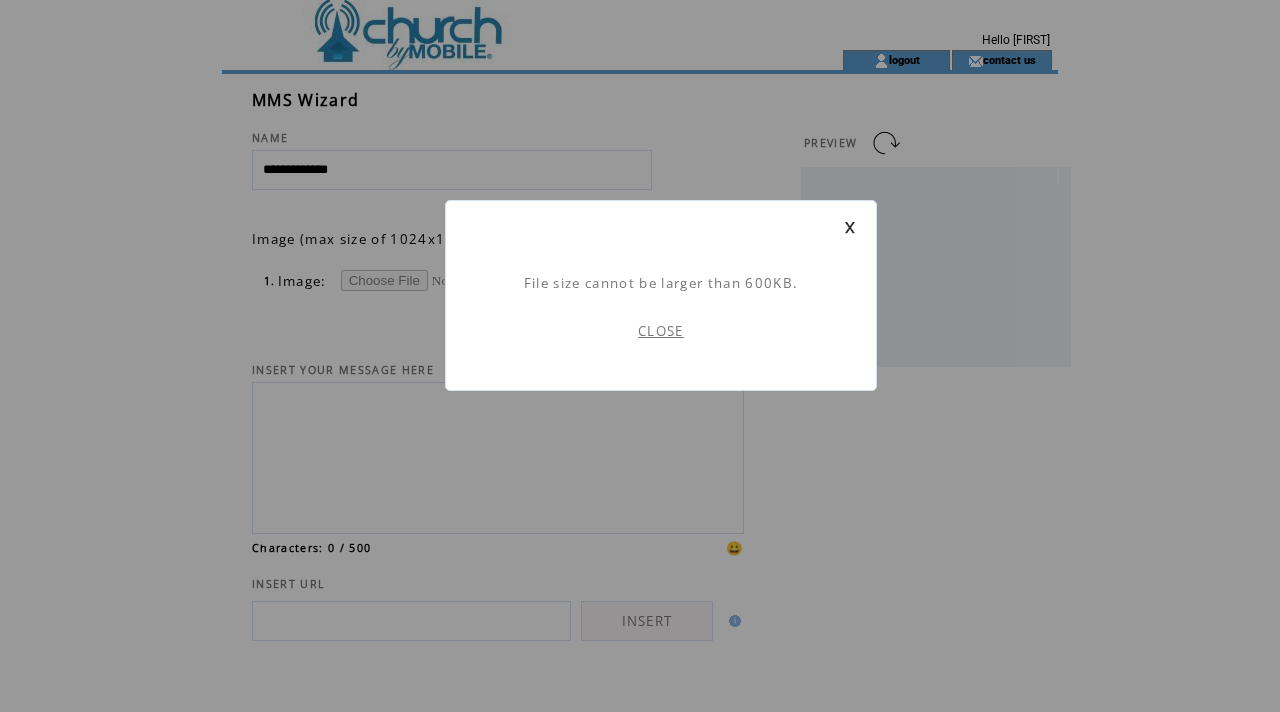 click on "CLOSE" at bounding box center (661, 331) 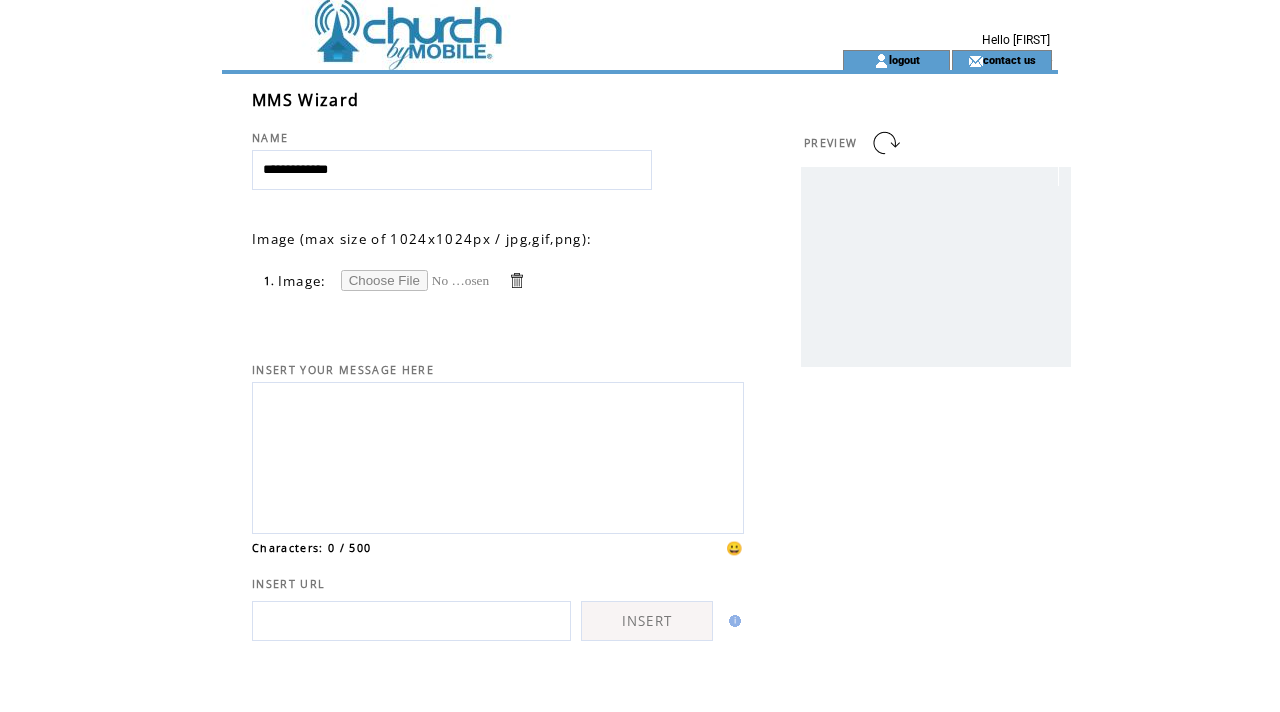 scroll, scrollTop: 0, scrollLeft: 0, axis: both 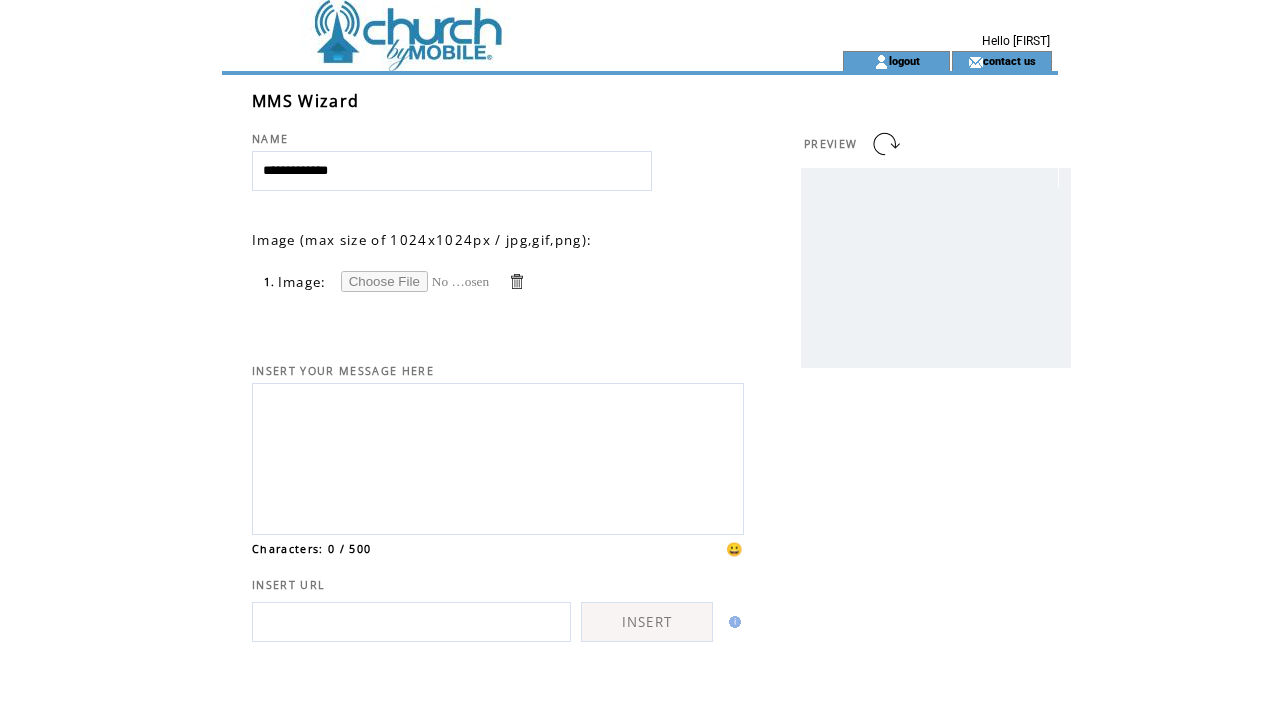 click at bounding box center (516, 281) 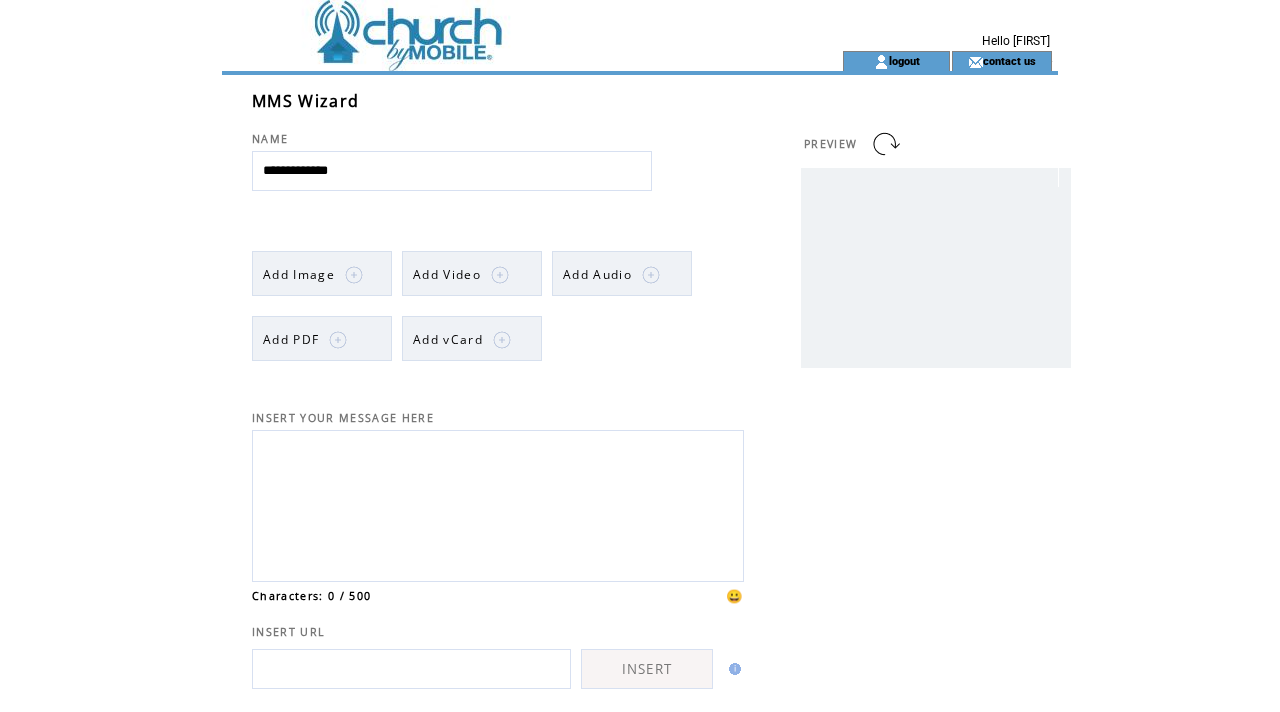 scroll, scrollTop: 0, scrollLeft: 0, axis: both 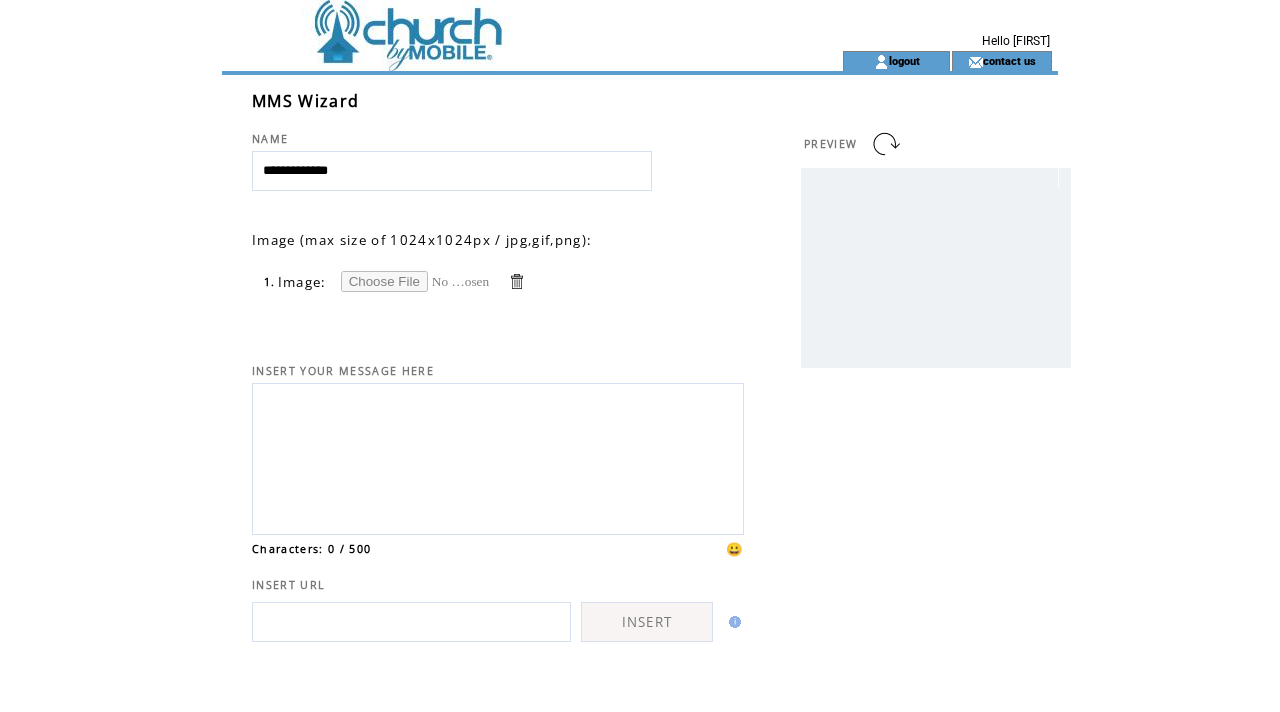 click at bounding box center [416, 281] 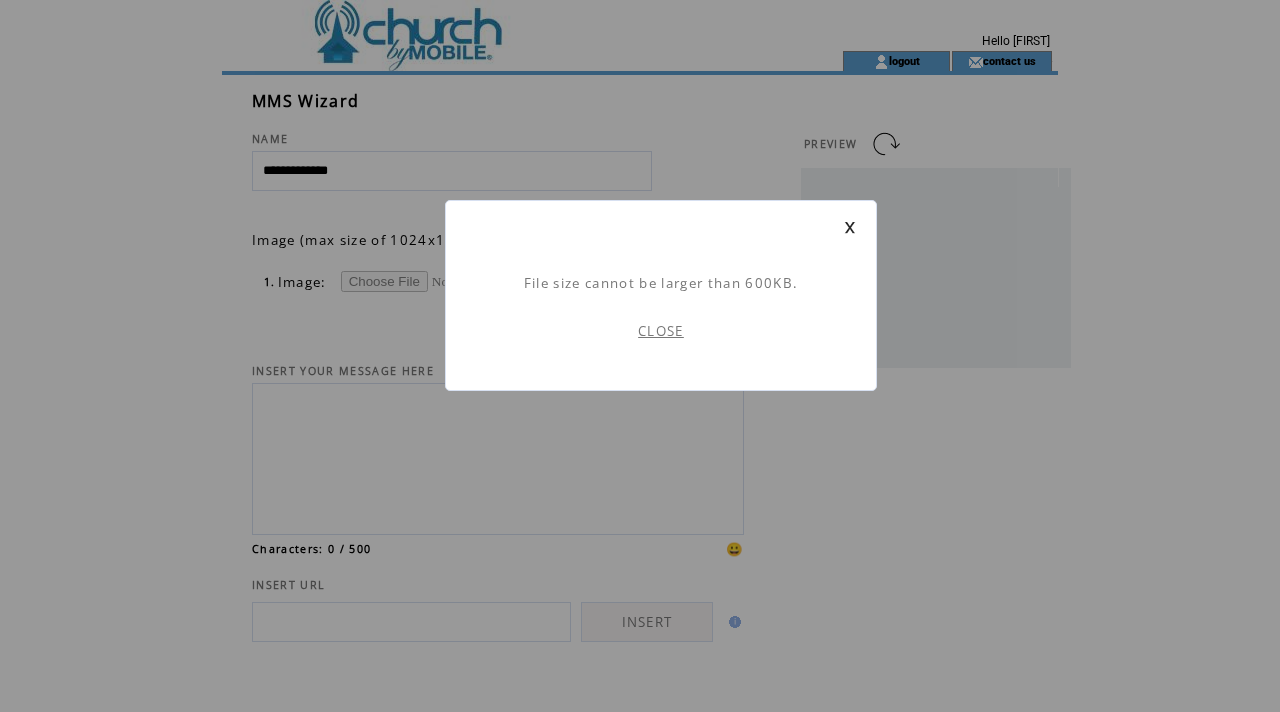 scroll, scrollTop: 1, scrollLeft: 0, axis: vertical 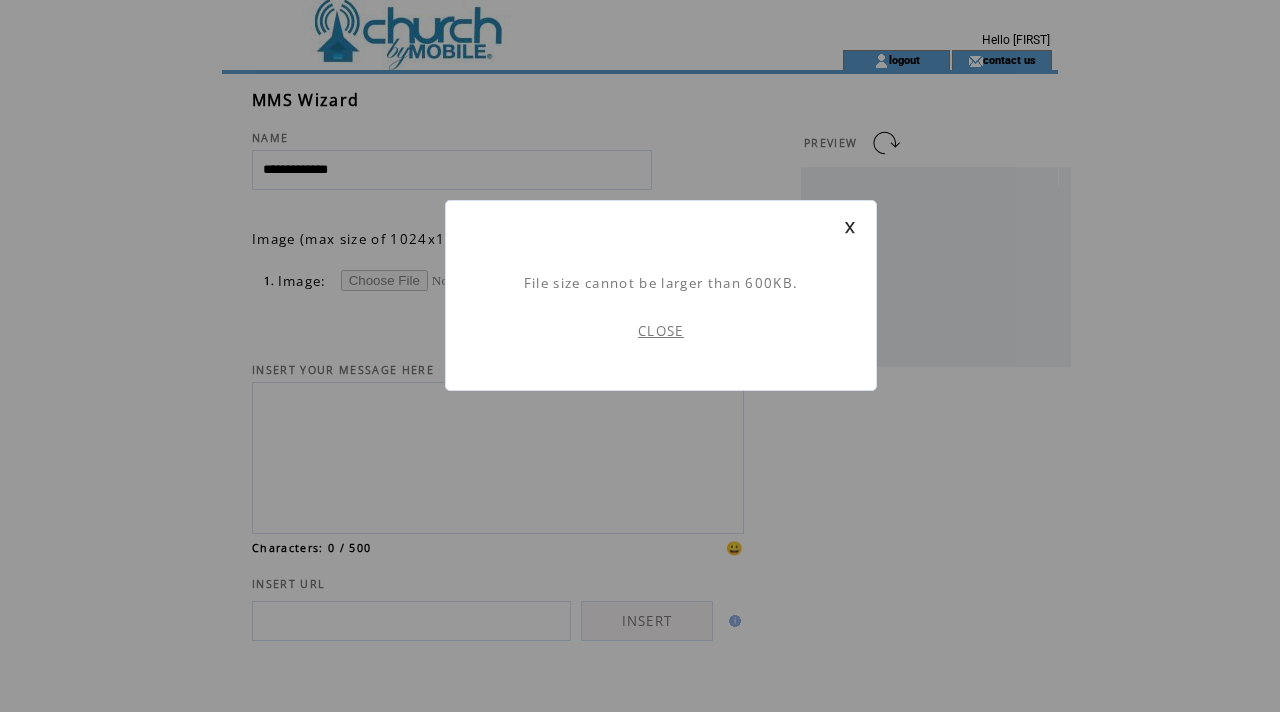 click on "CLOSE" at bounding box center [661, 331] 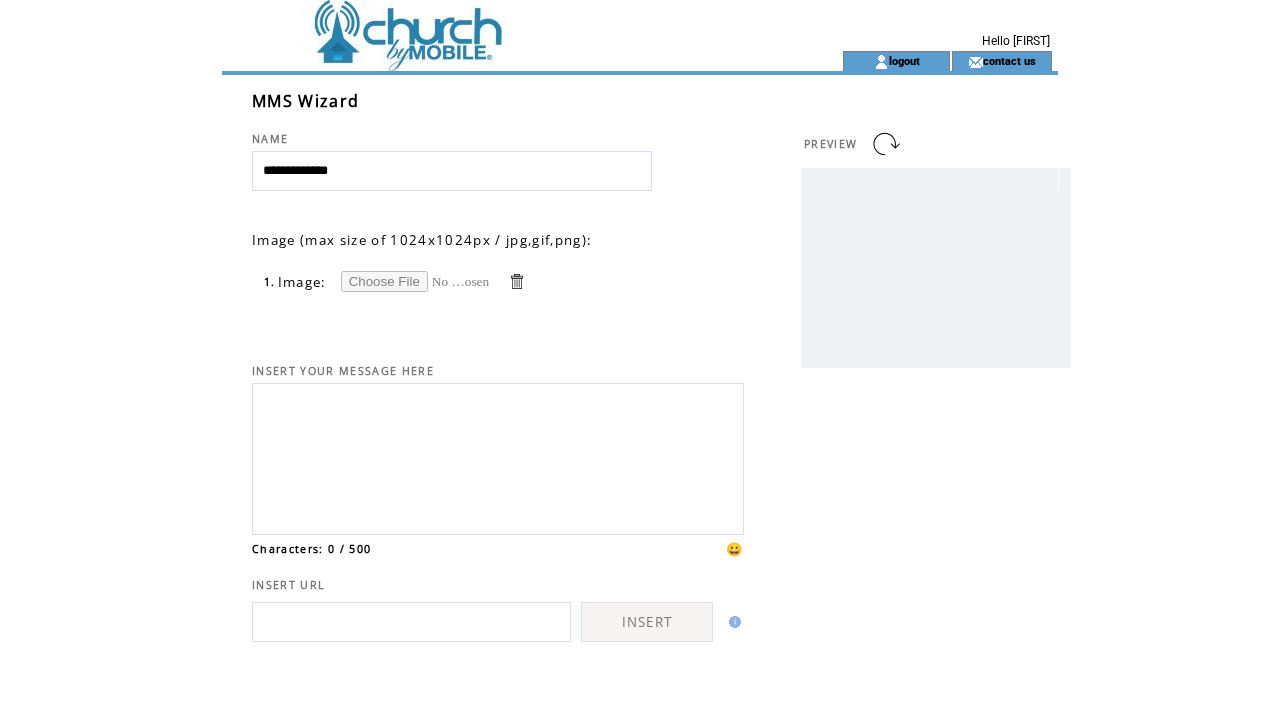 click at bounding box center [516, 281] 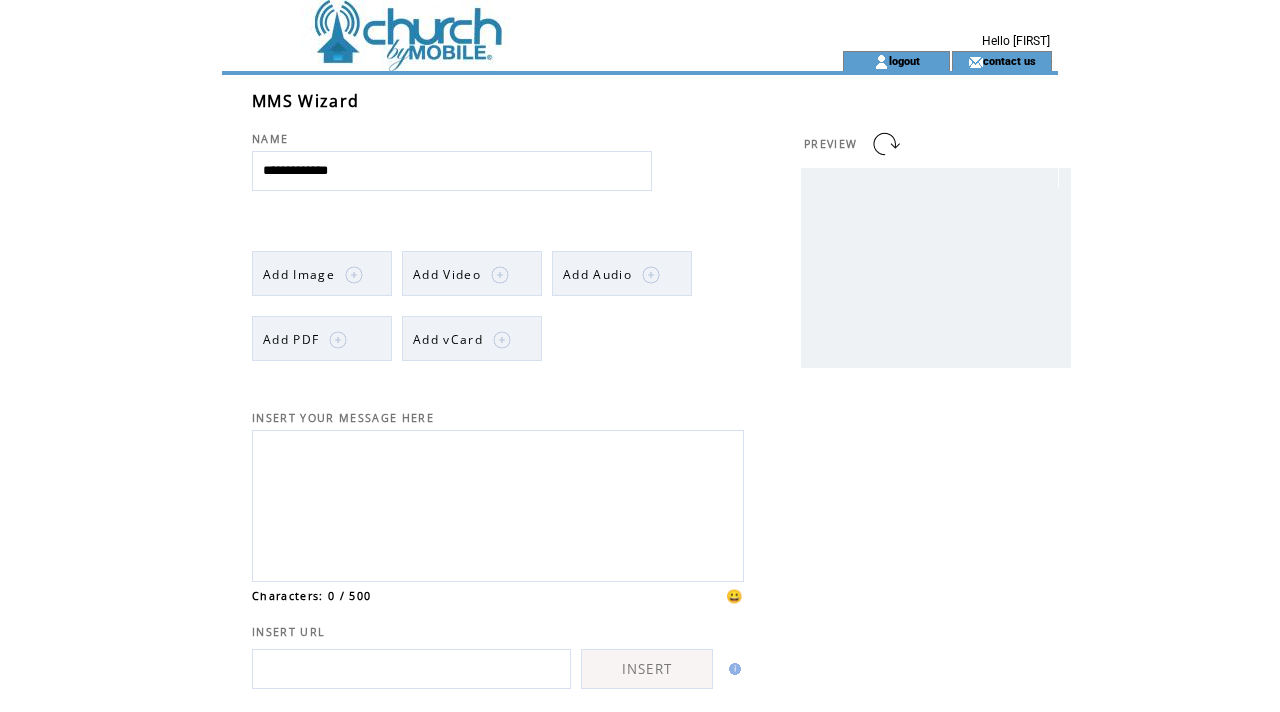 scroll, scrollTop: 0, scrollLeft: 0, axis: both 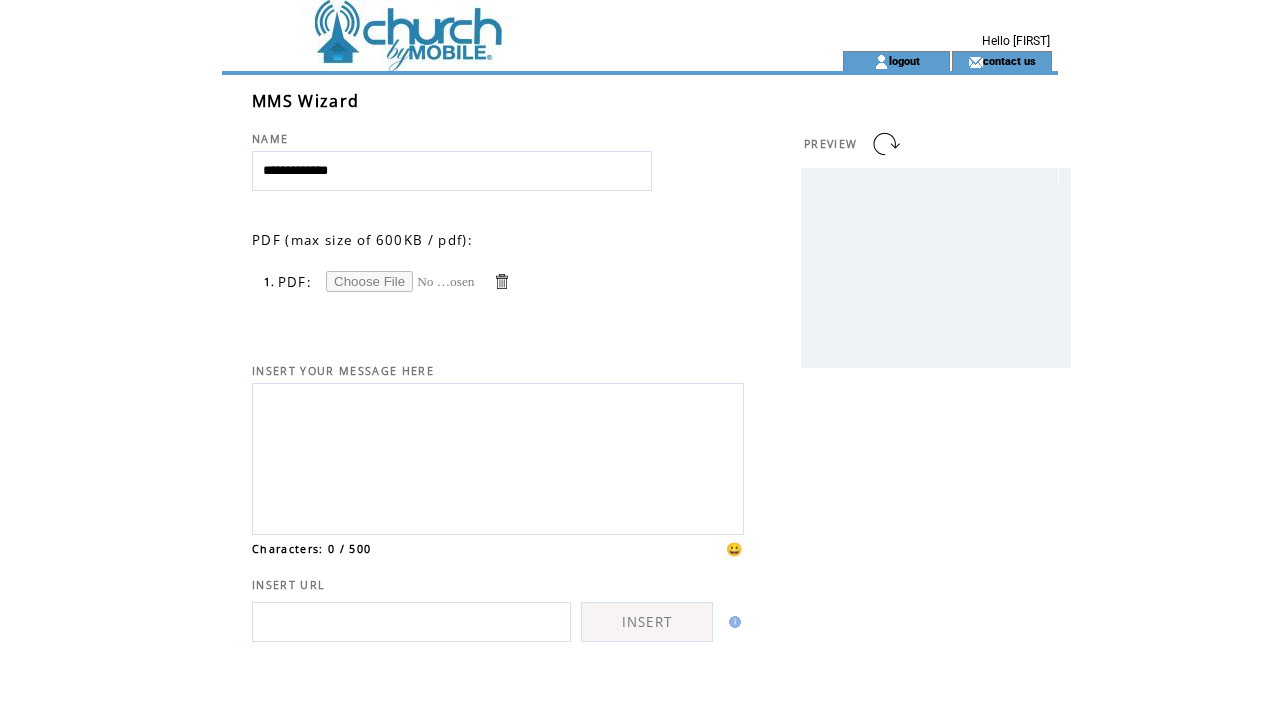 click at bounding box center (401, 281) 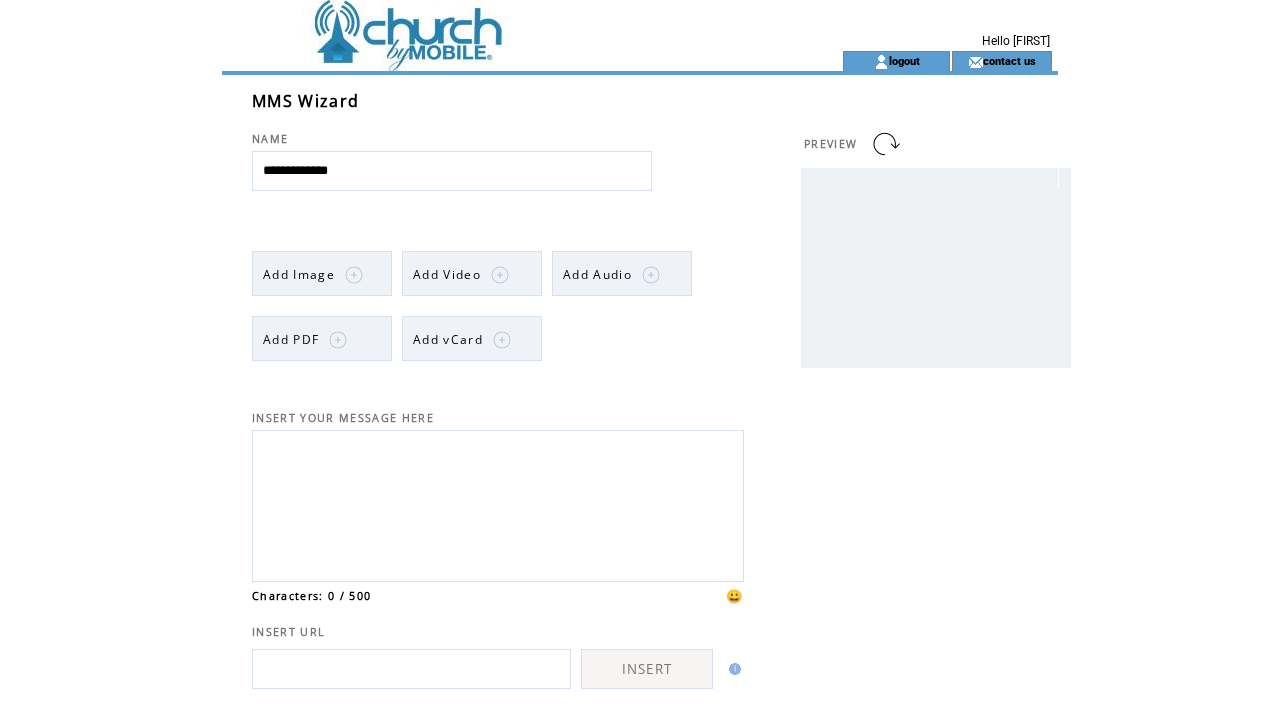 scroll, scrollTop: 0, scrollLeft: 0, axis: both 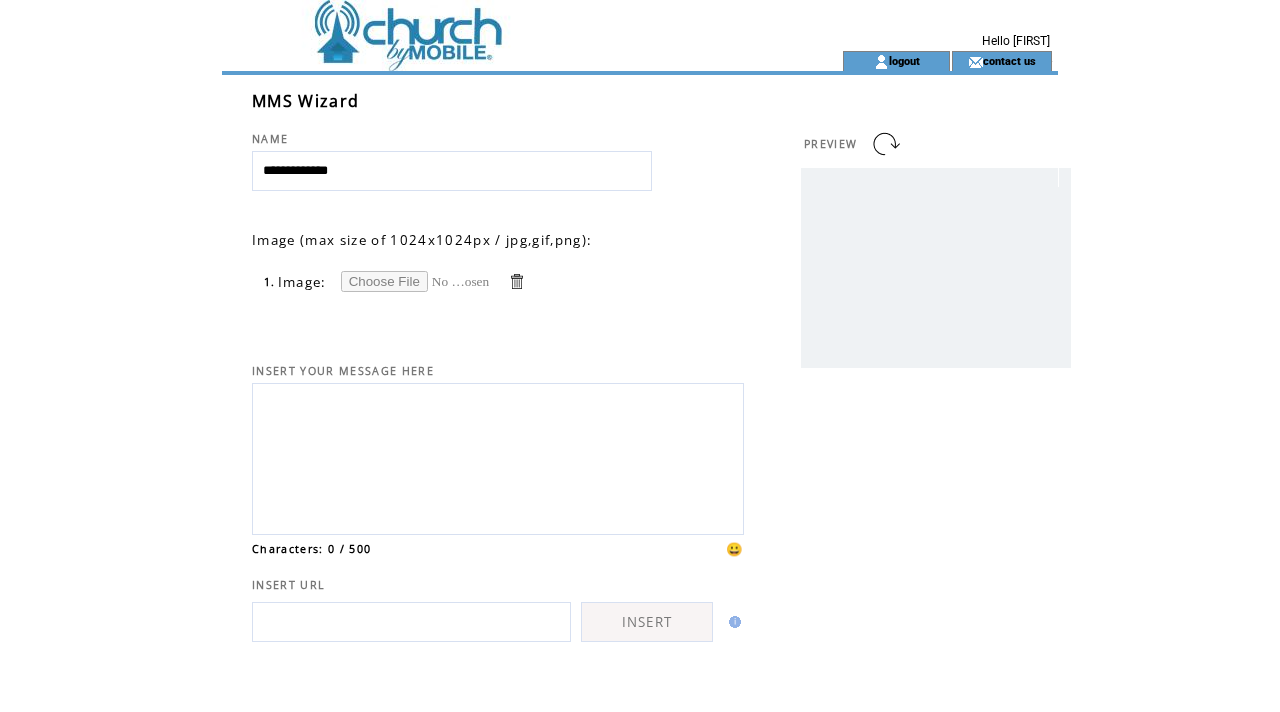click at bounding box center (416, 281) 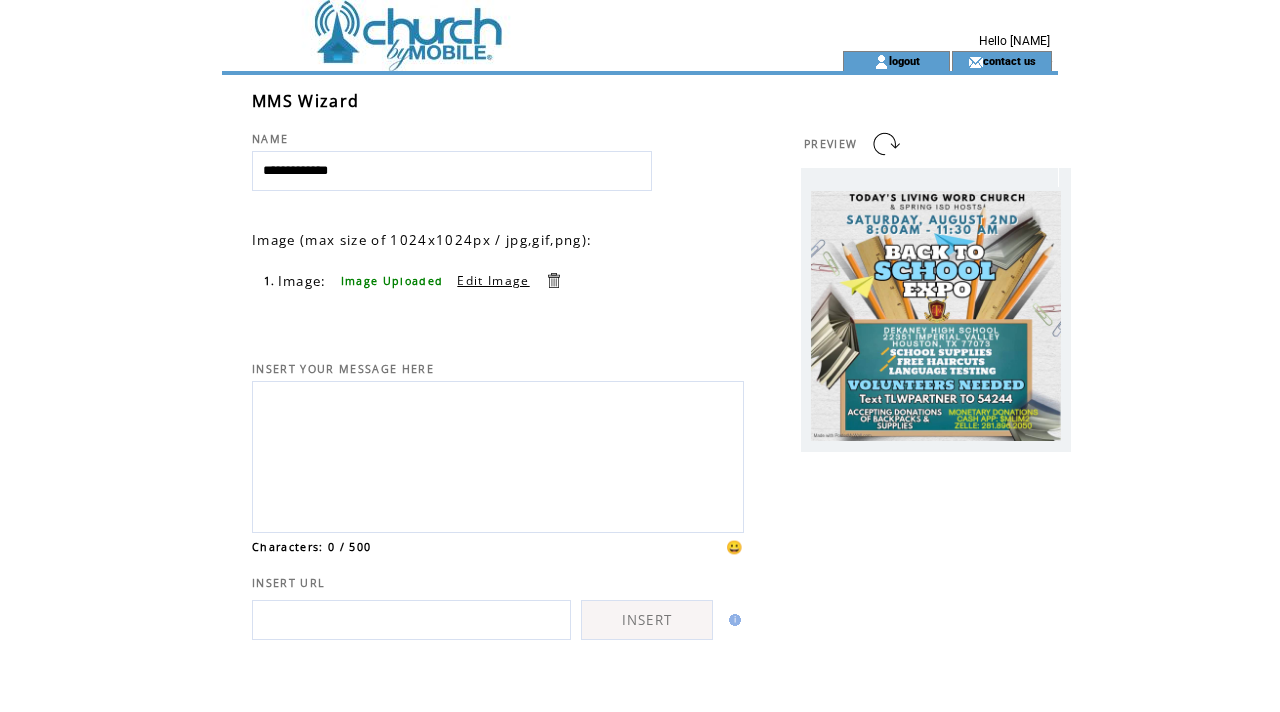 scroll, scrollTop: 0, scrollLeft: 0, axis: both 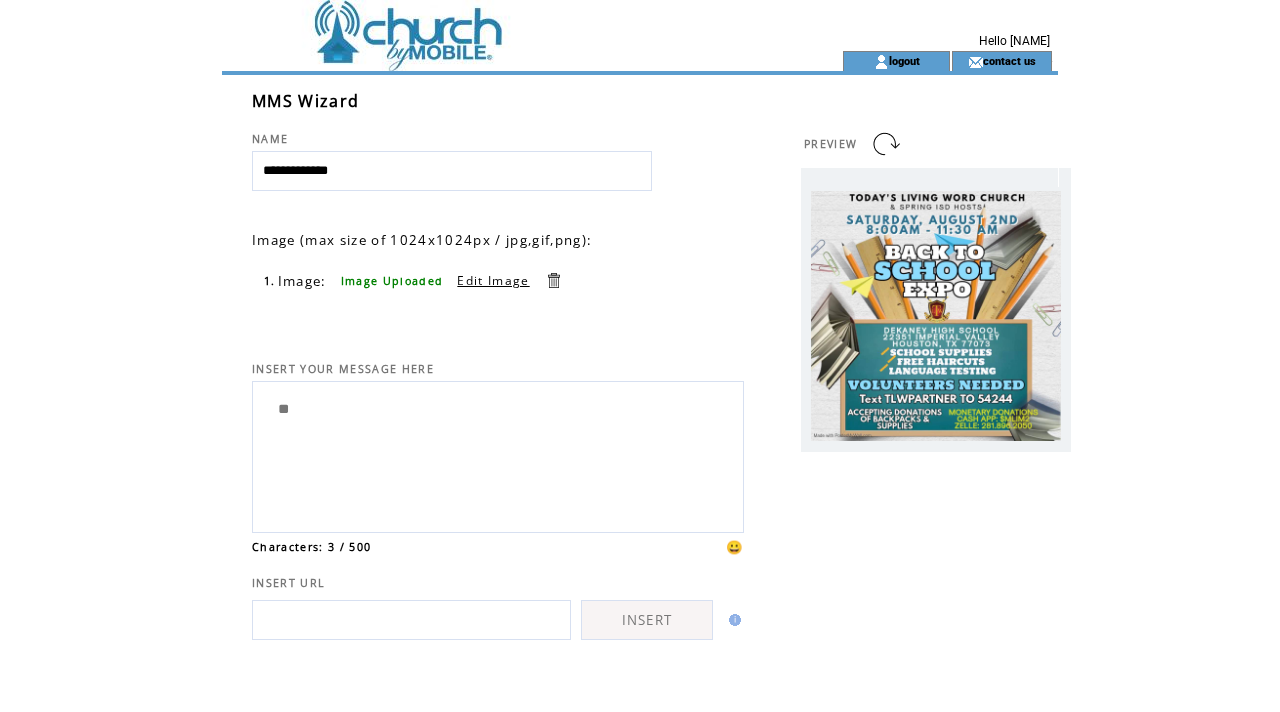 type on "*" 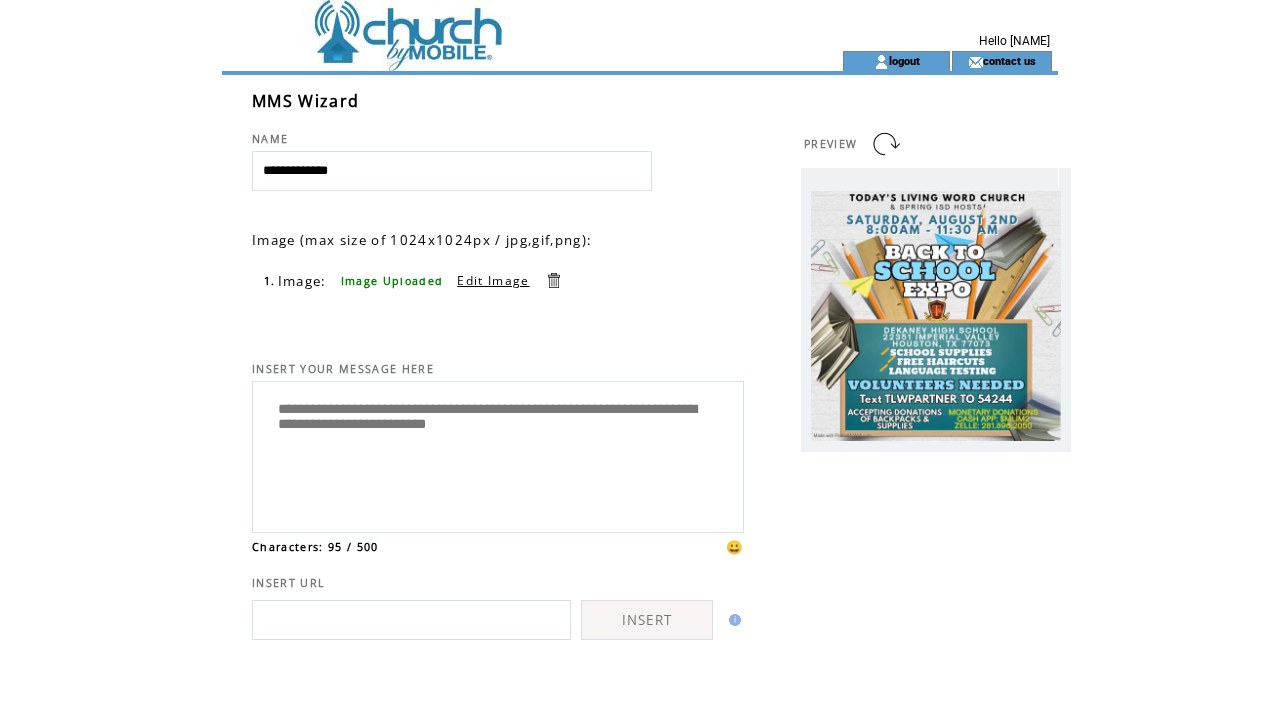 click on "**********" at bounding box center (498, 454) 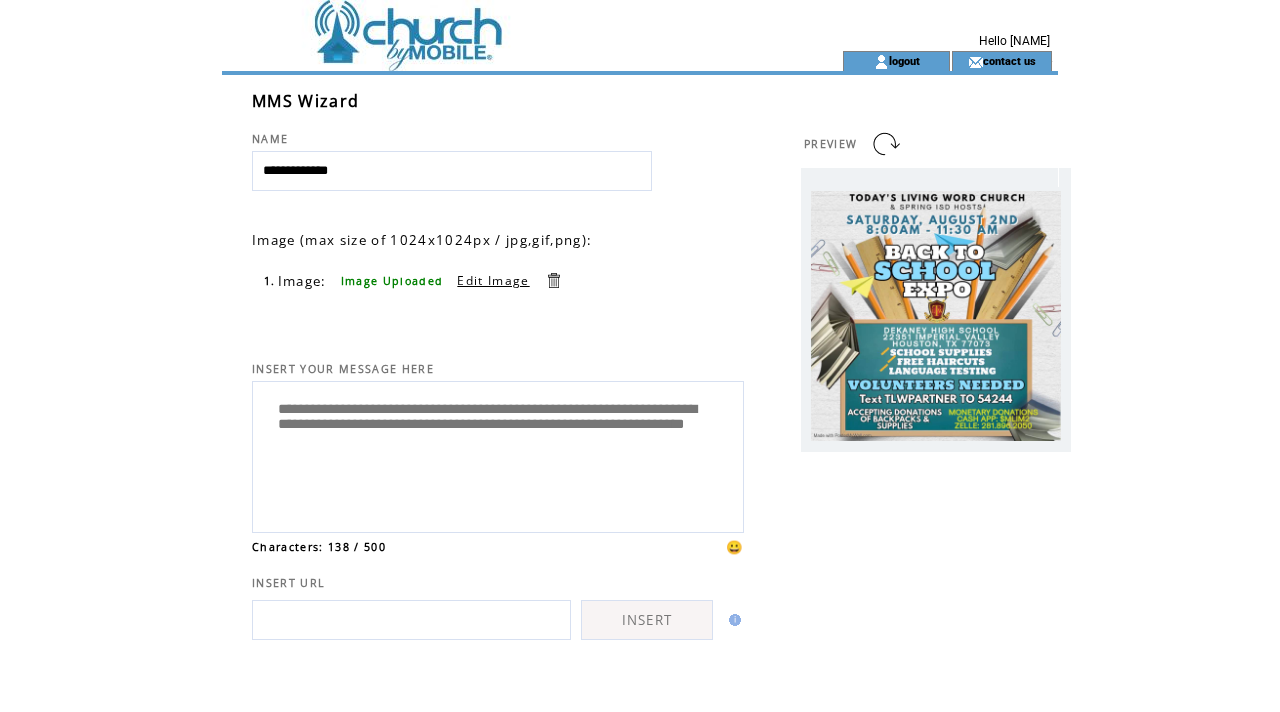 drag, startPoint x: 666, startPoint y: 449, endPoint x: 553, endPoint y: 457, distance: 113.28283 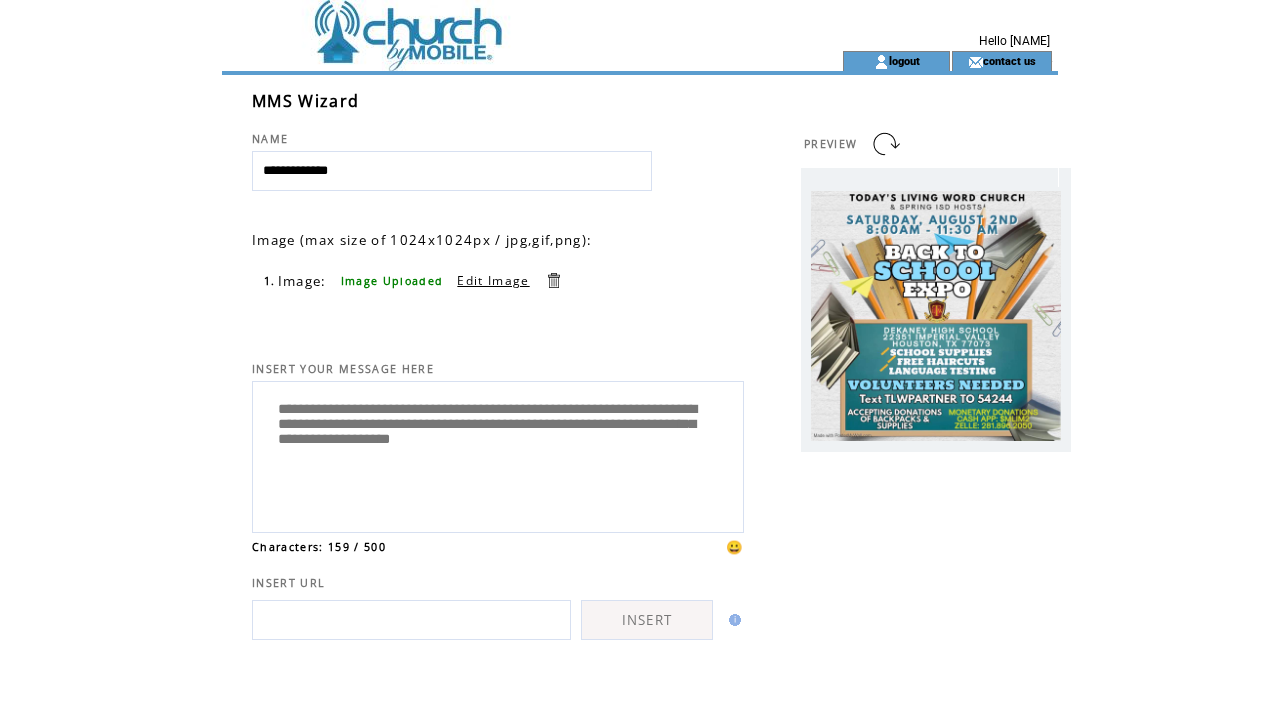 drag, startPoint x: 448, startPoint y: 473, endPoint x: 552, endPoint y: 445, distance: 107.70329 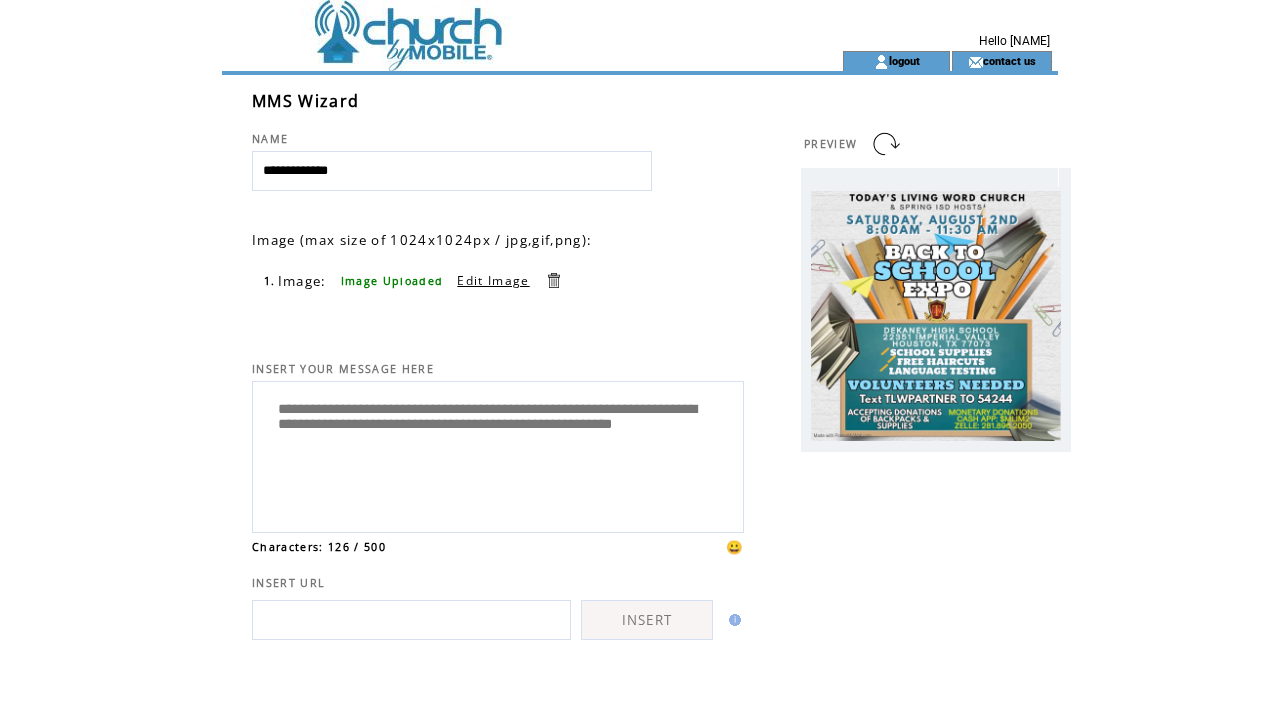 click on "**********" at bounding box center (498, 454) 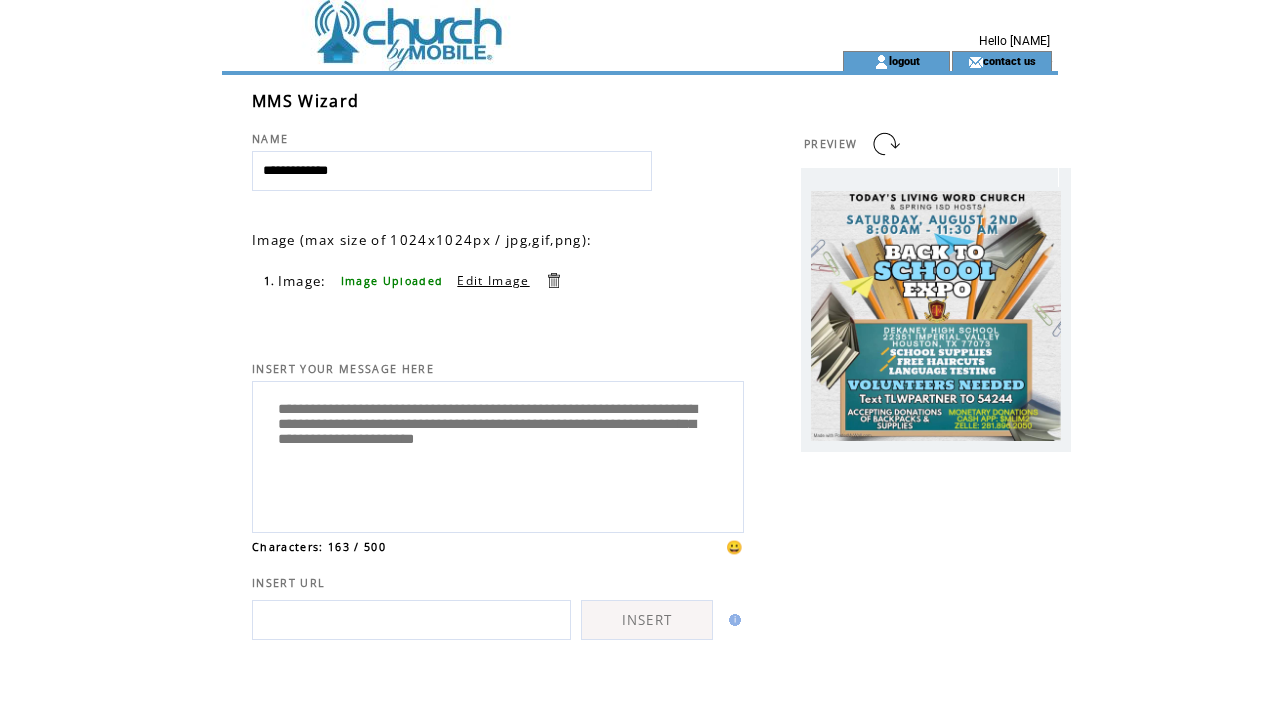 drag, startPoint x: 529, startPoint y: 472, endPoint x: 518, endPoint y: 459, distance: 17.029387 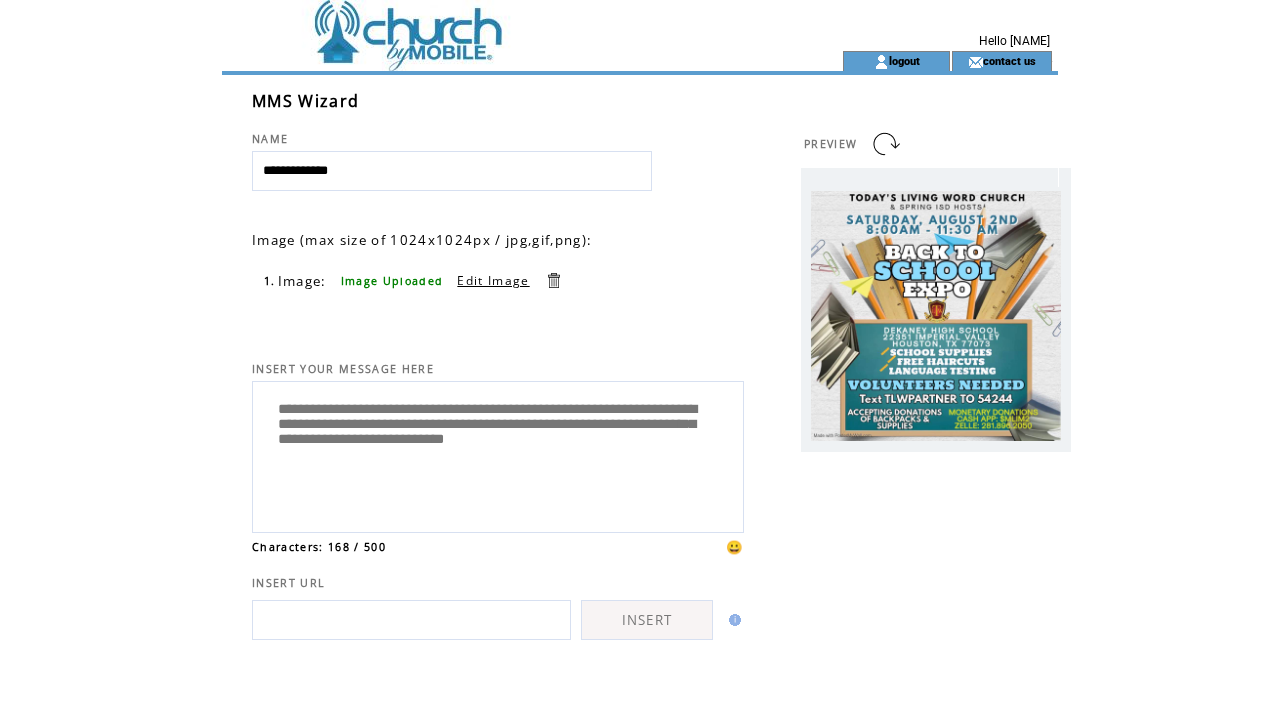 type on "**********" 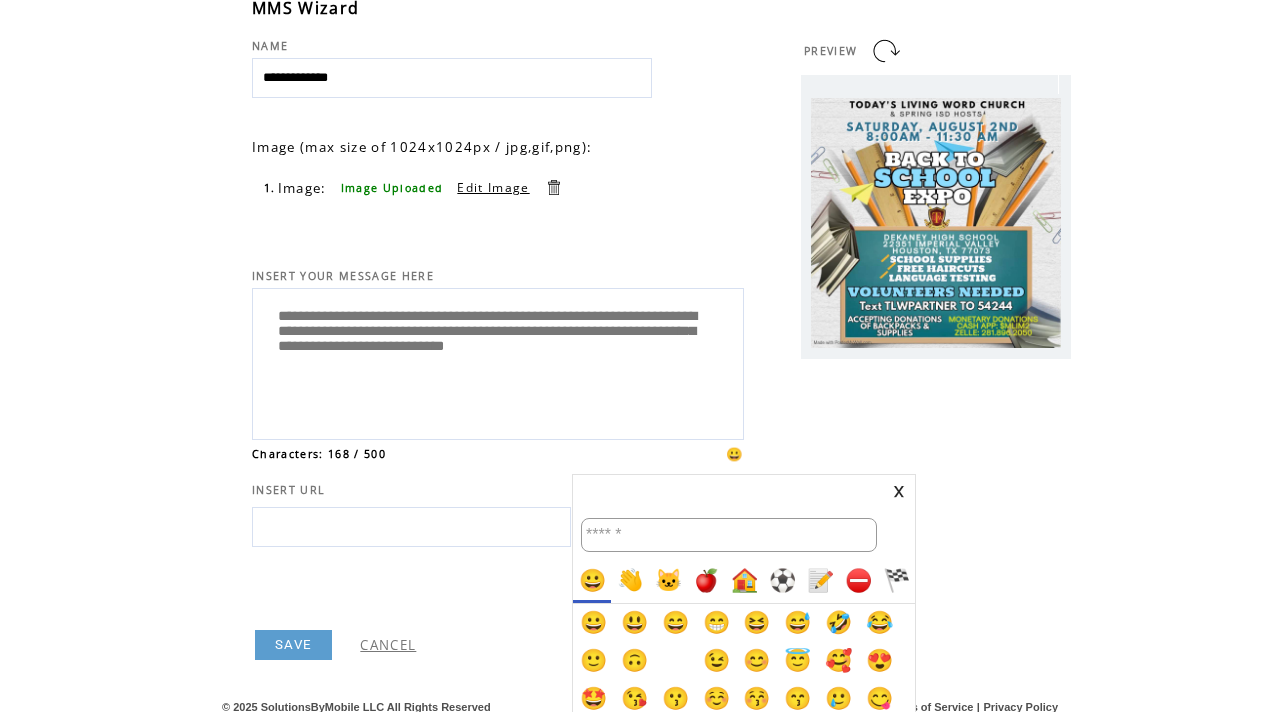scroll, scrollTop: 112, scrollLeft: 0, axis: vertical 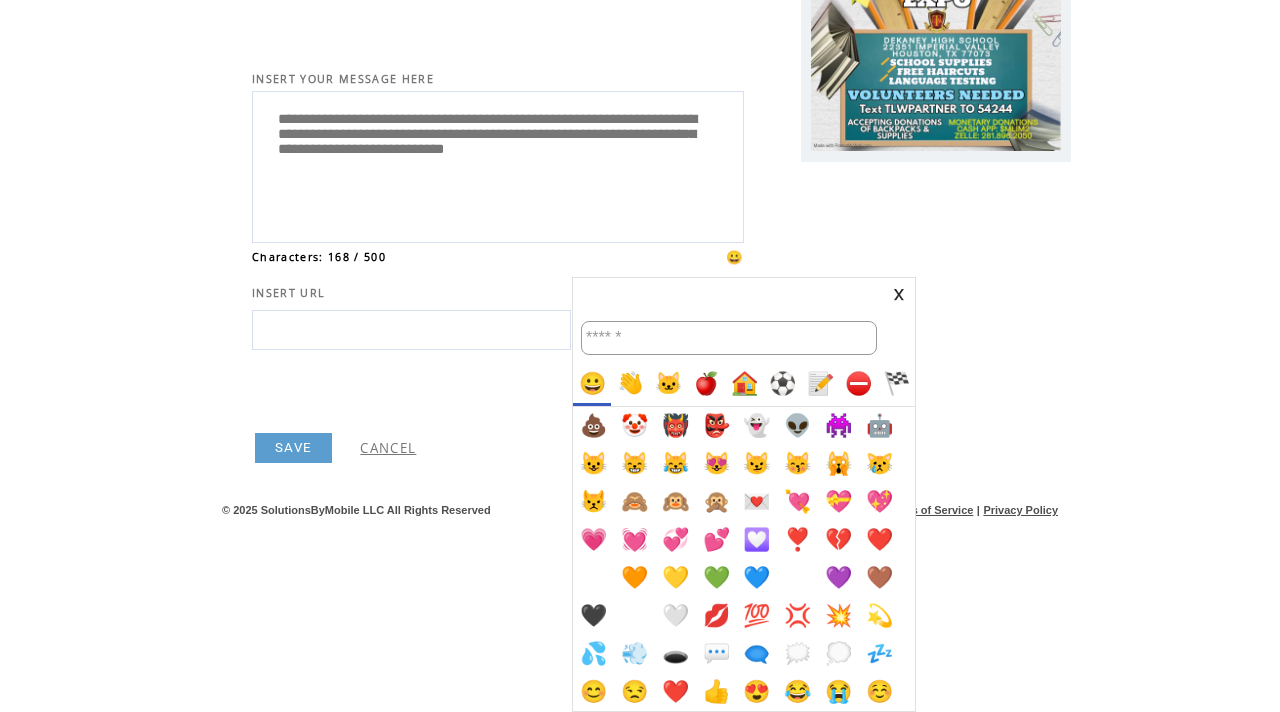 click at bounding box center (640, 66) 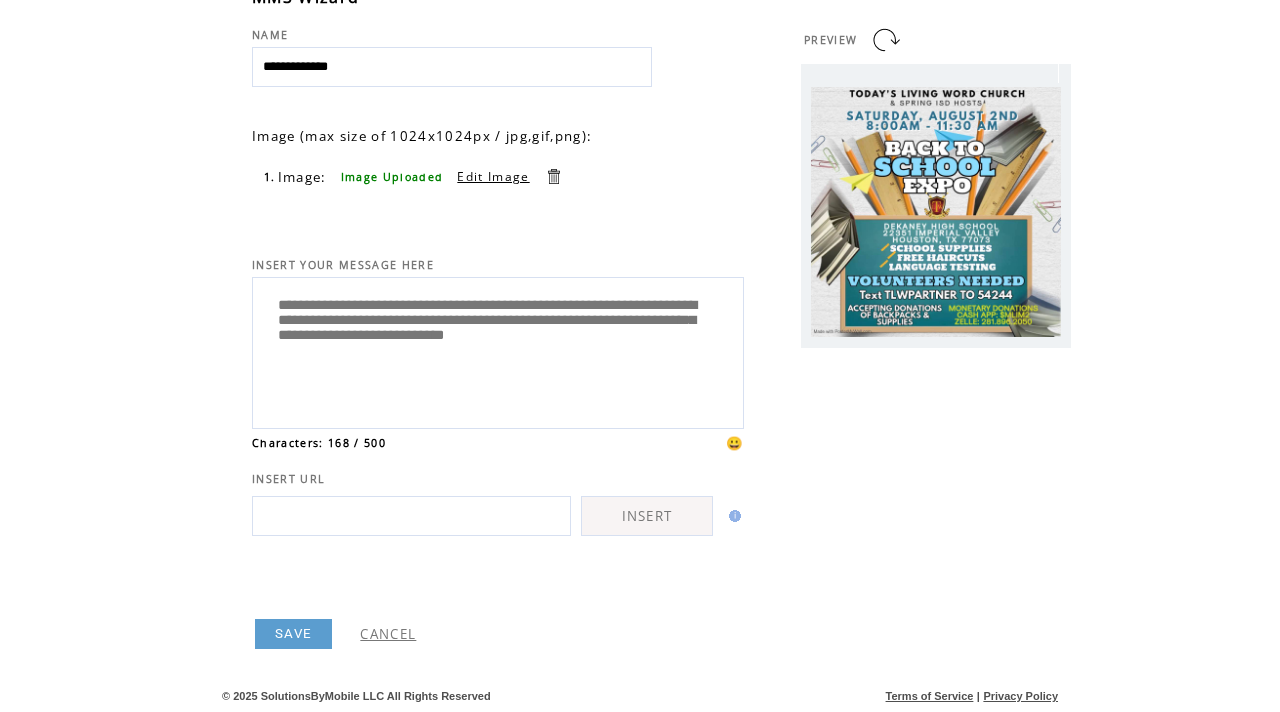 click on "SAVE" at bounding box center [293, 634] 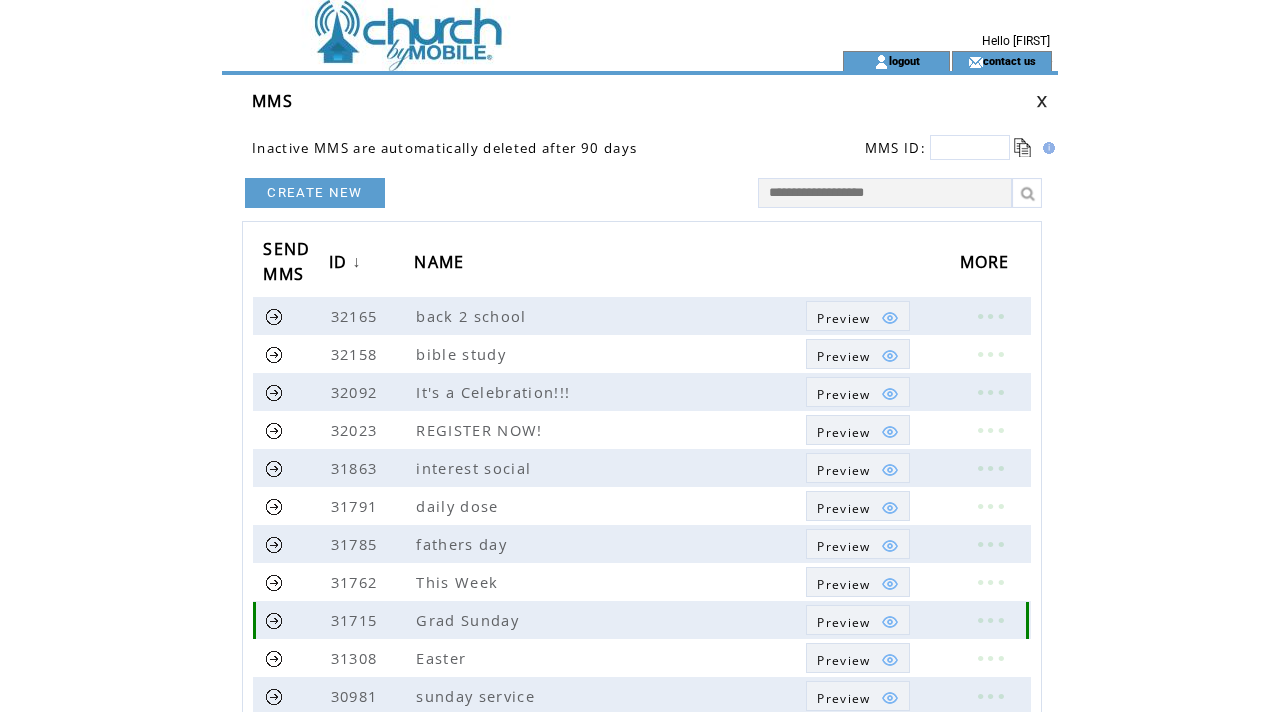 scroll, scrollTop: 0, scrollLeft: 0, axis: both 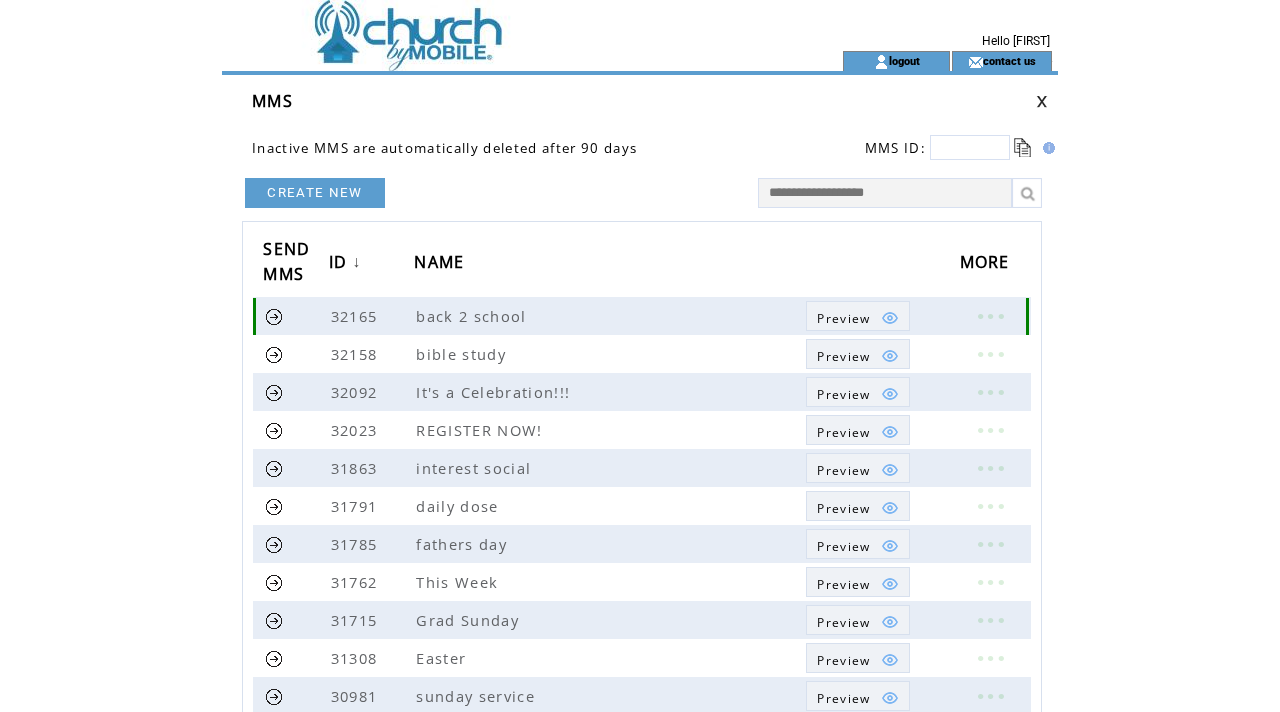 click at bounding box center (274, 316) 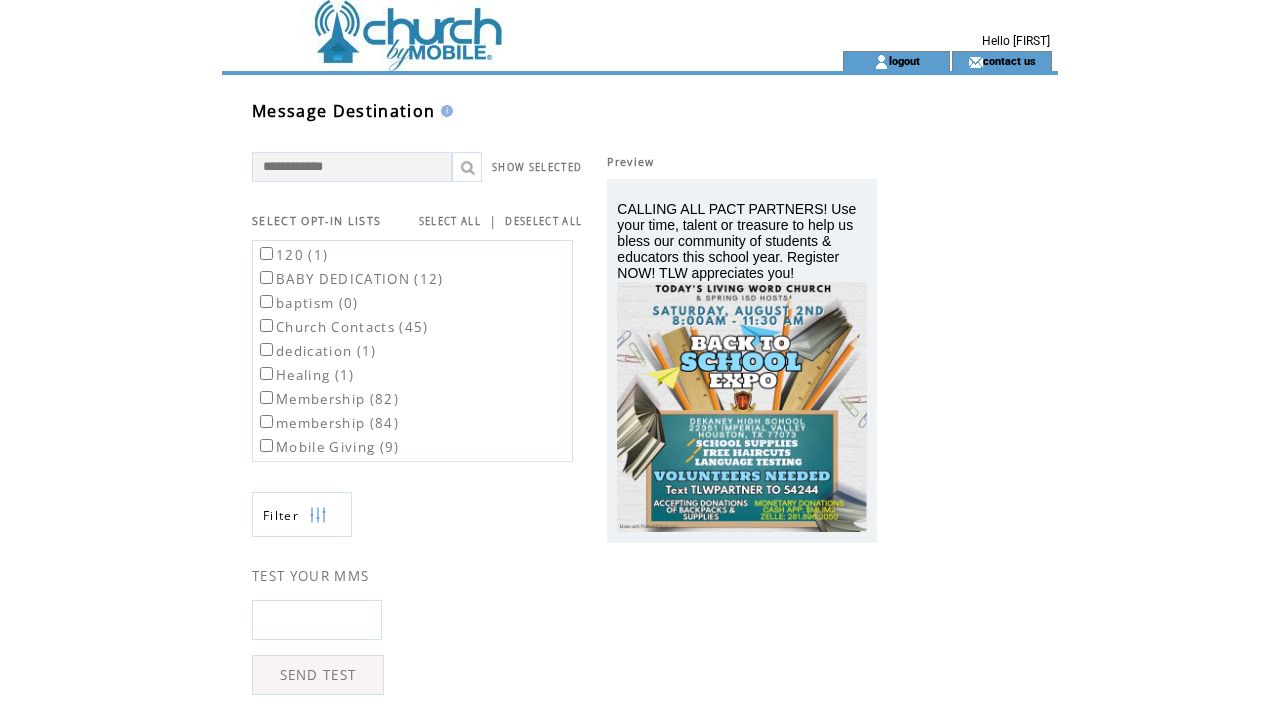 scroll, scrollTop: 0, scrollLeft: 0, axis: both 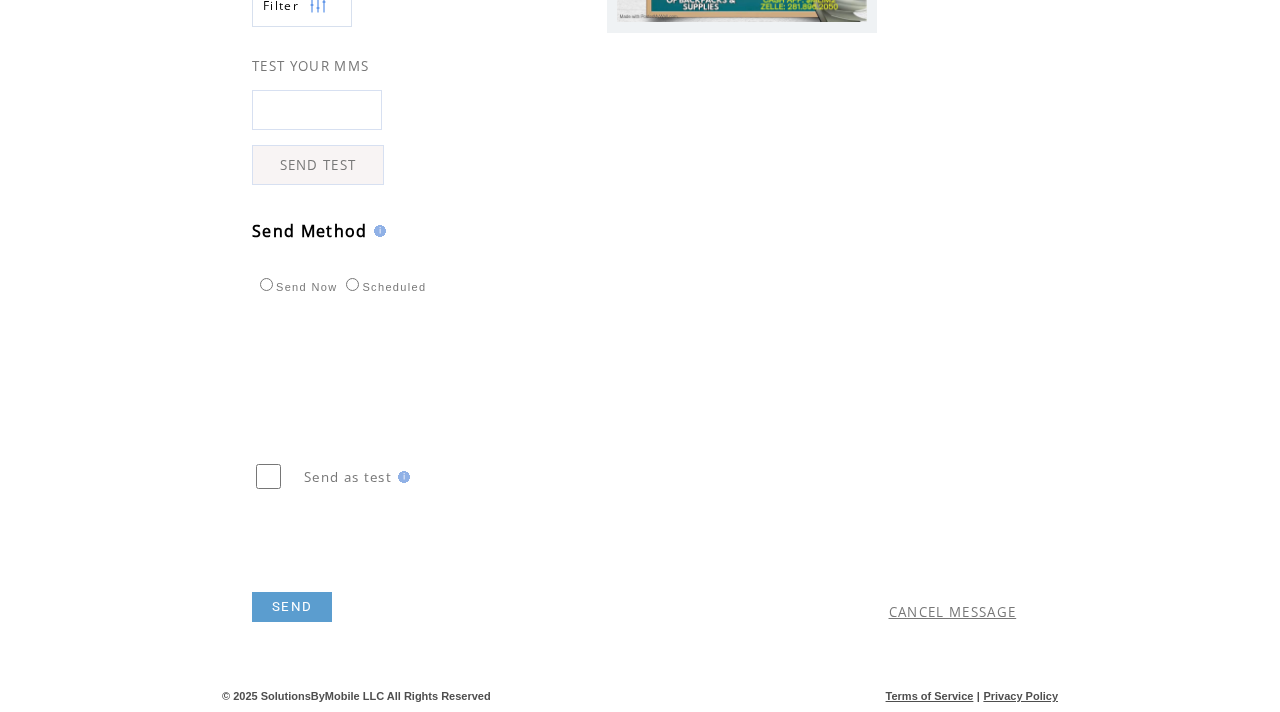 click on "SEND" at bounding box center [292, 607] 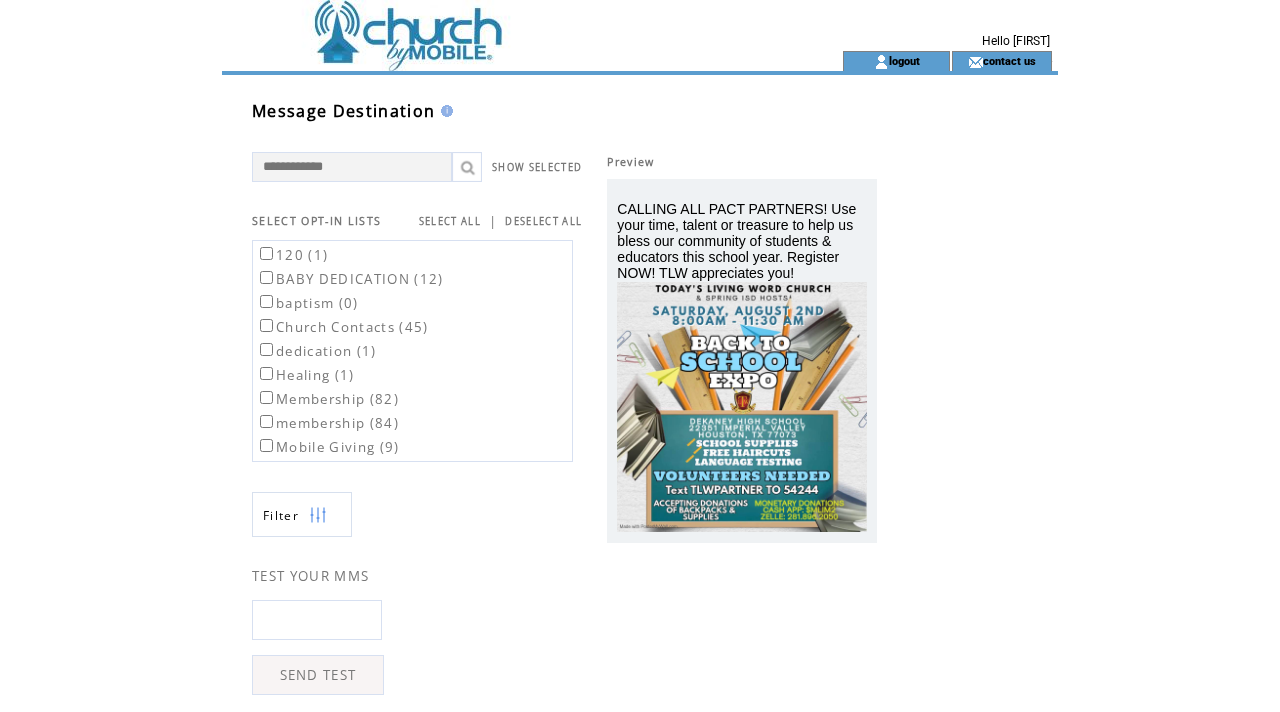 scroll, scrollTop: 1, scrollLeft: 0, axis: vertical 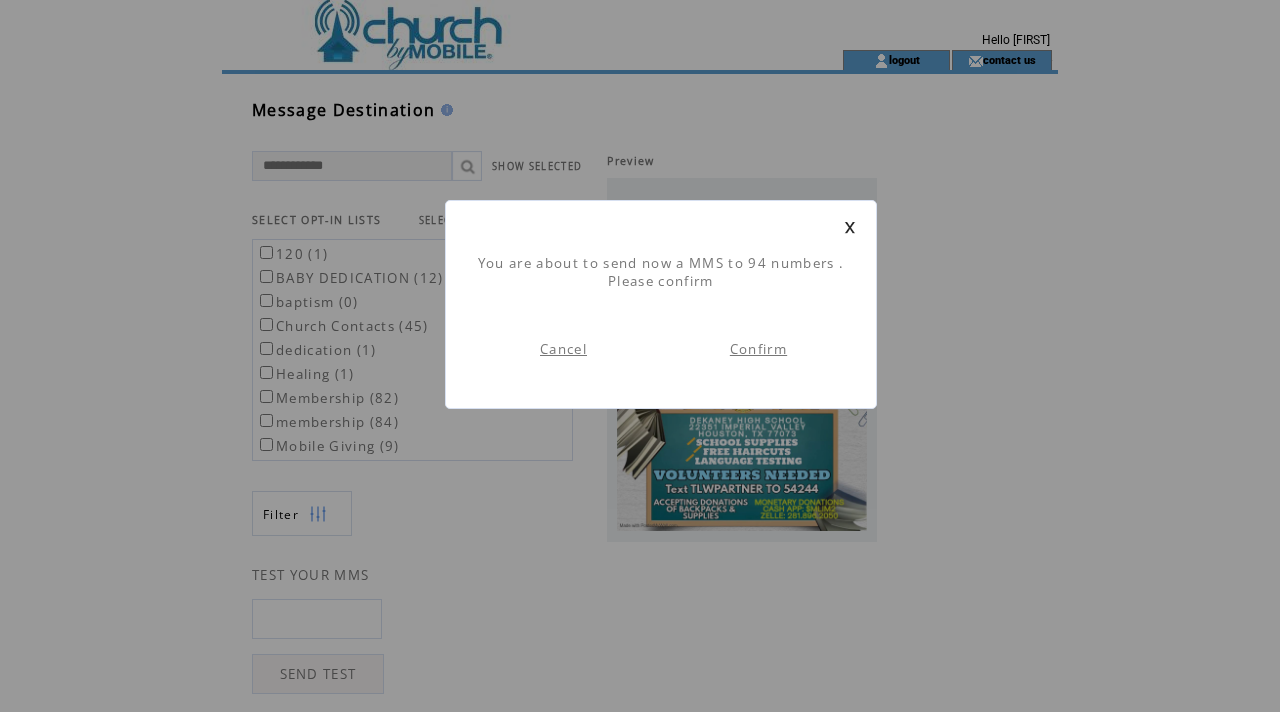 click at bounding box center (850, 227) 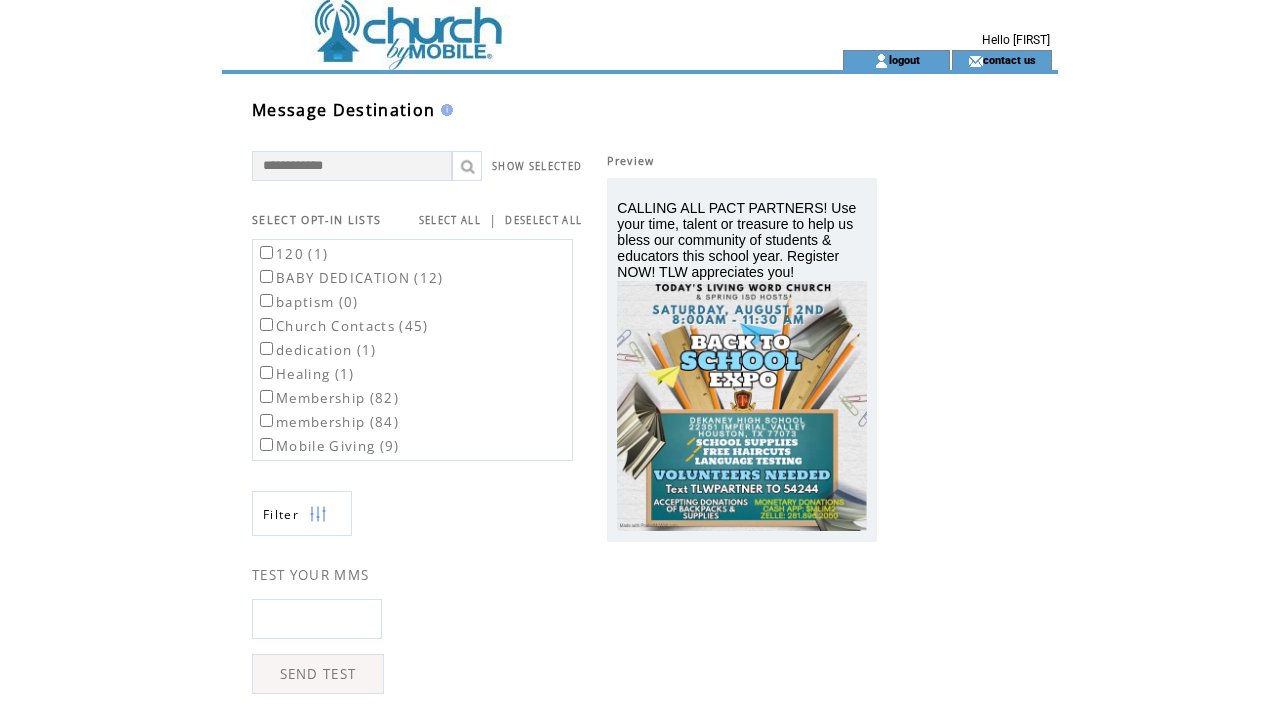 scroll, scrollTop: 0, scrollLeft: 0, axis: both 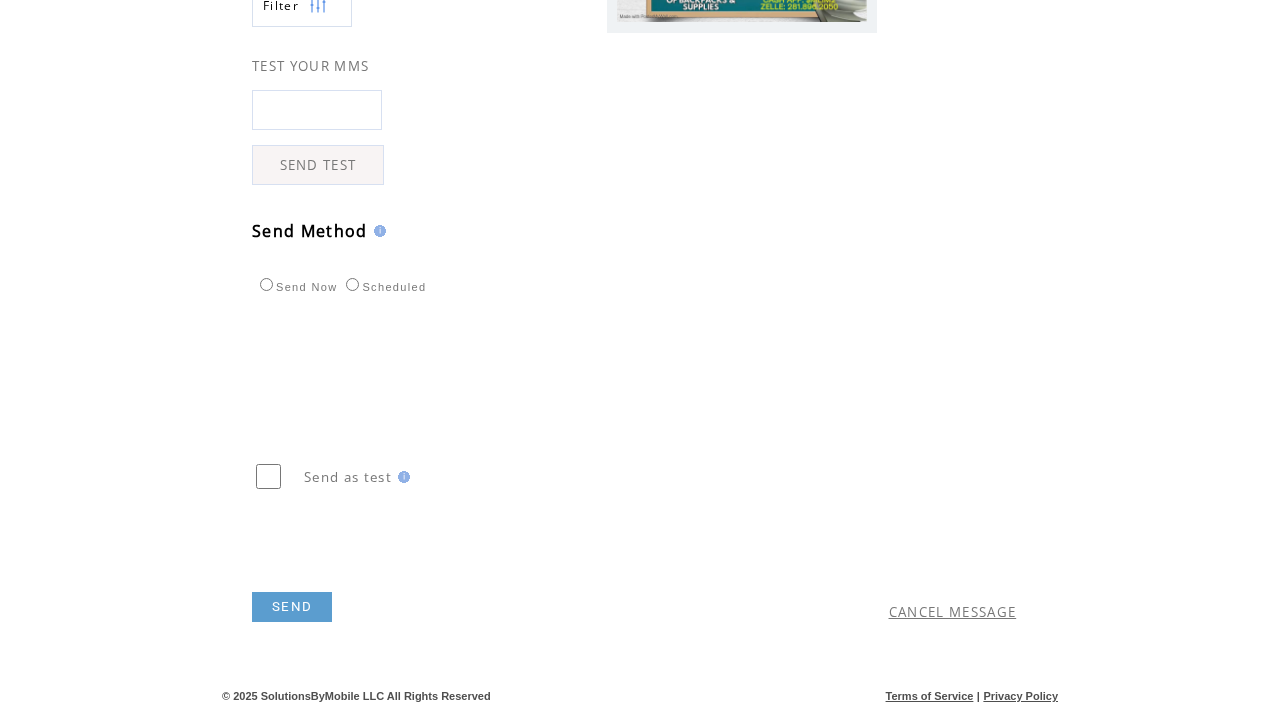 click on "SEND" at bounding box center (292, 607) 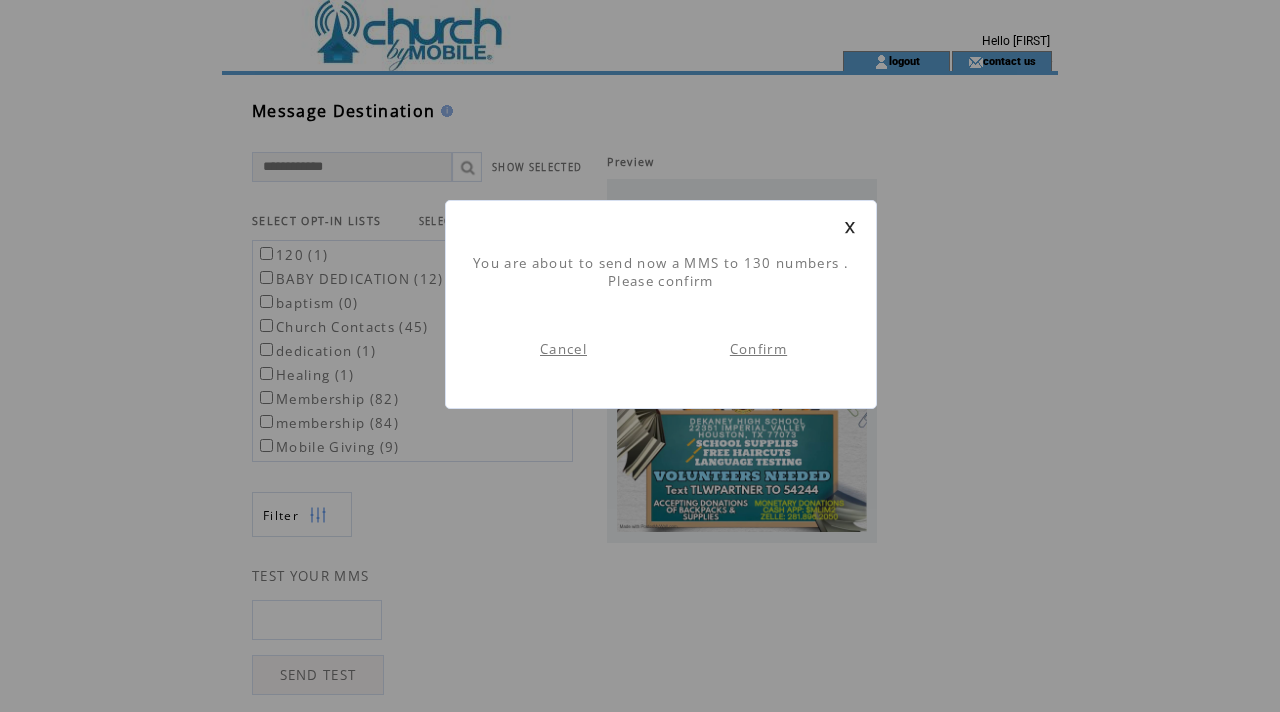 scroll, scrollTop: 1, scrollLeft: 0, axis: vertical 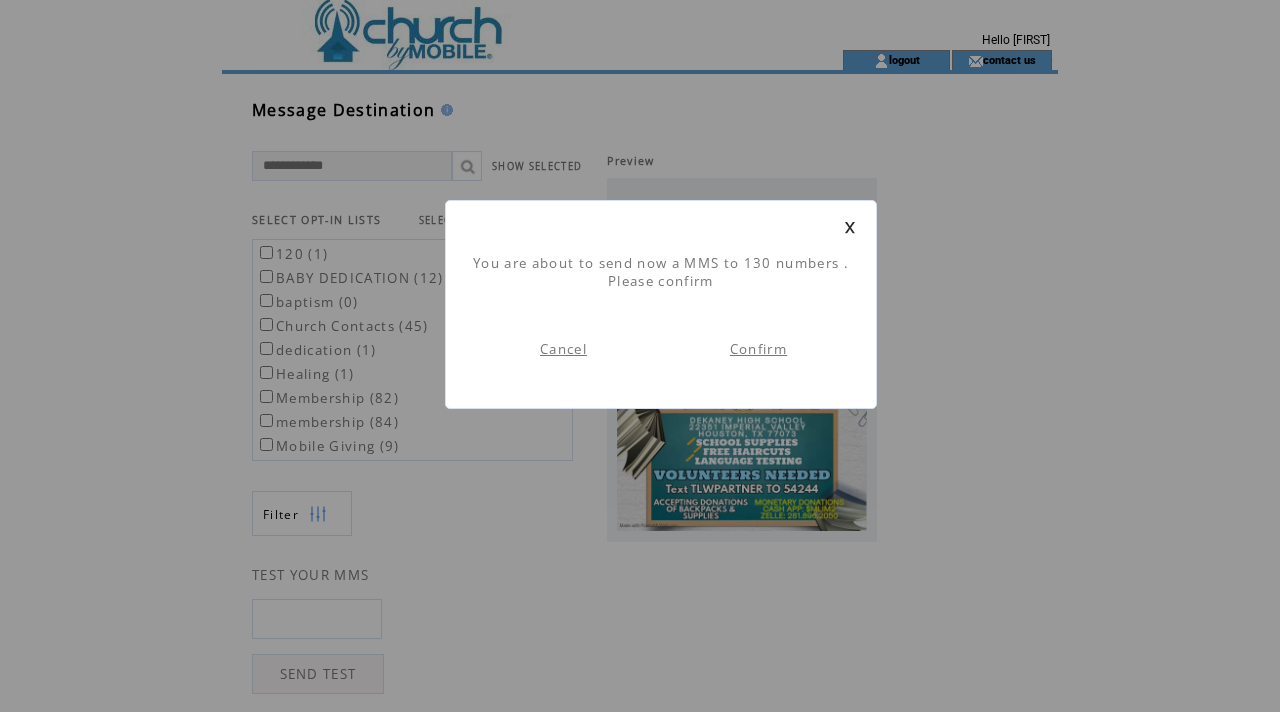 click on "Confirm" at bounding box center (758, 349) 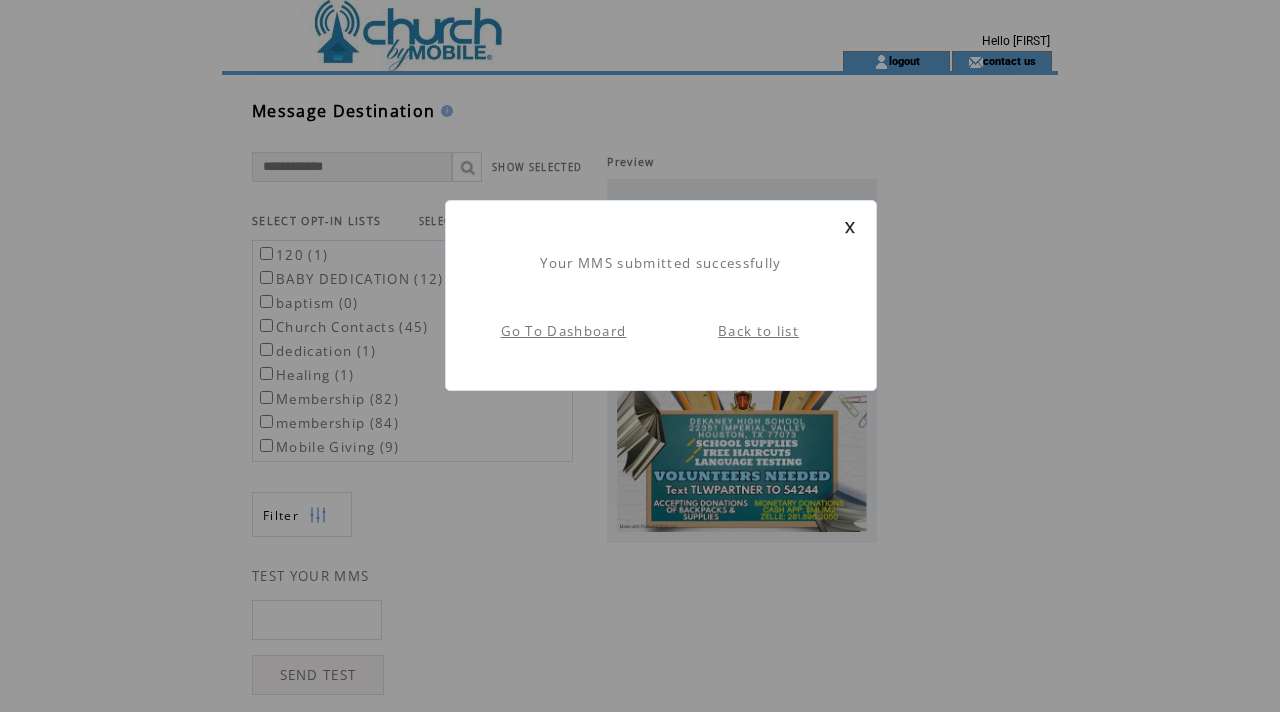 scroll, scrollTop: 1, scrollLeft: 0, axis: vertical 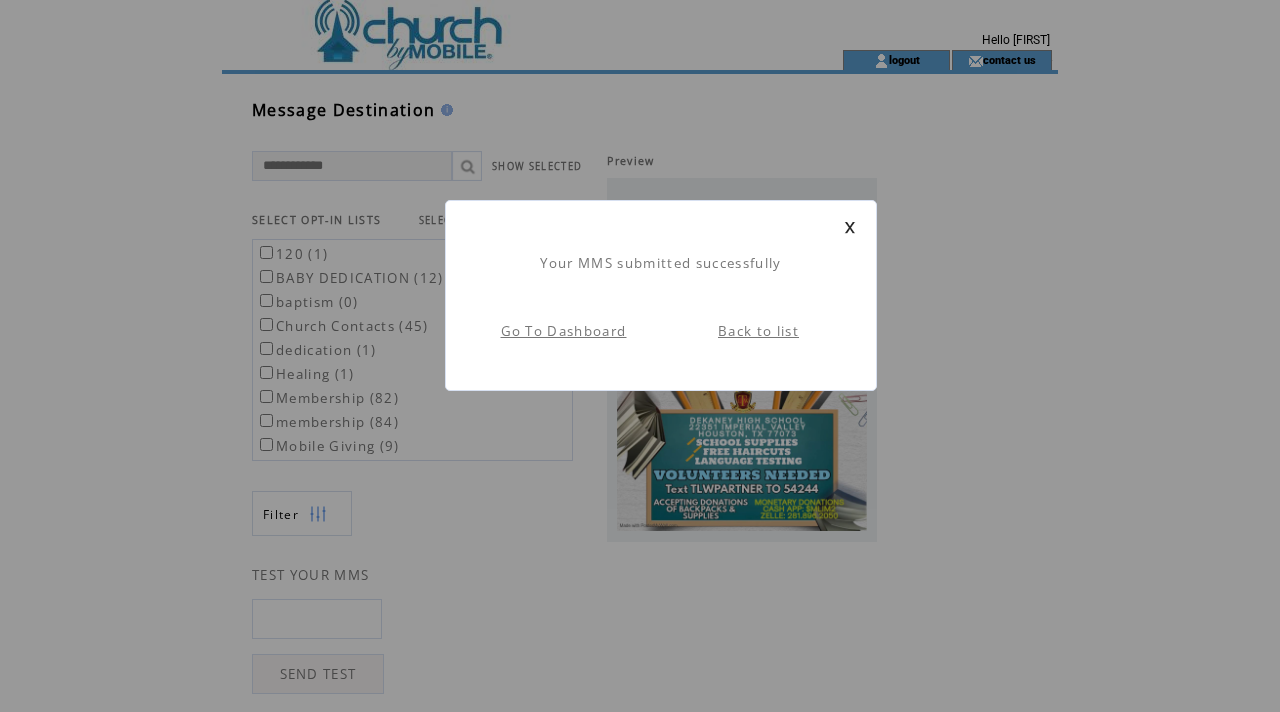 click on "Back to list" at bounding box center [758, 331] 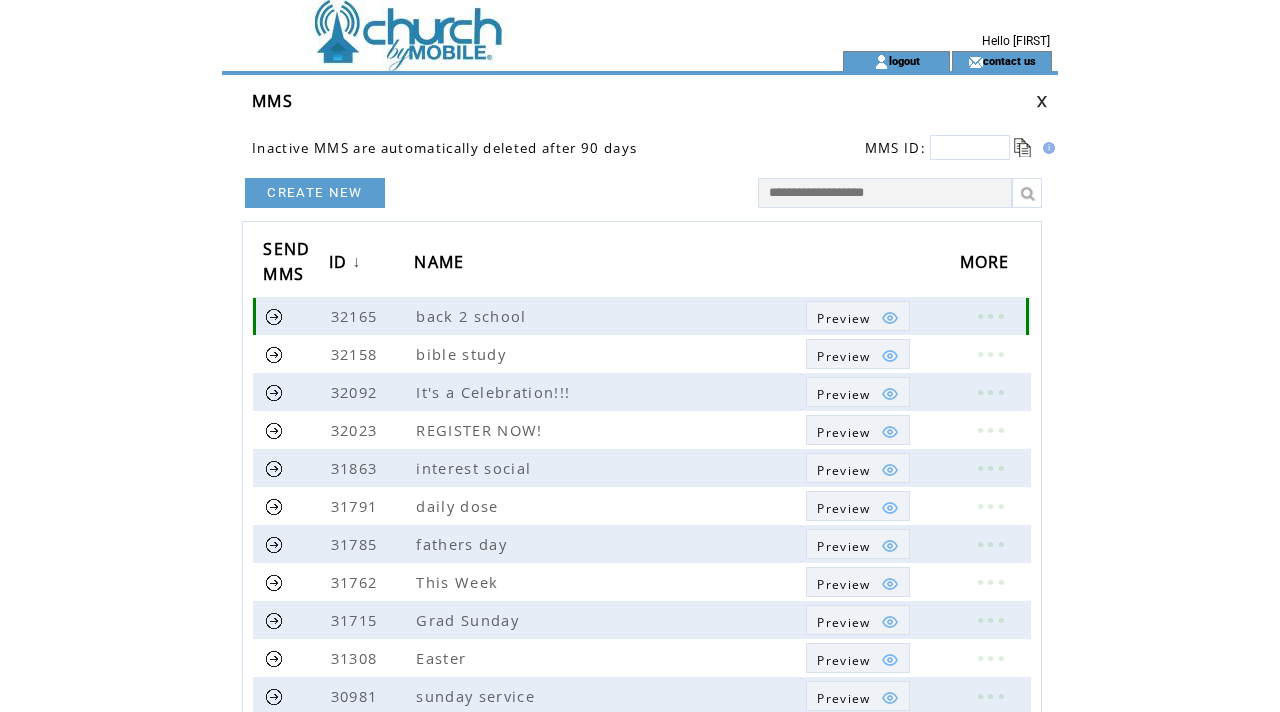 scroll, scrollTop: 0, scrollLeft: 0, axis: both 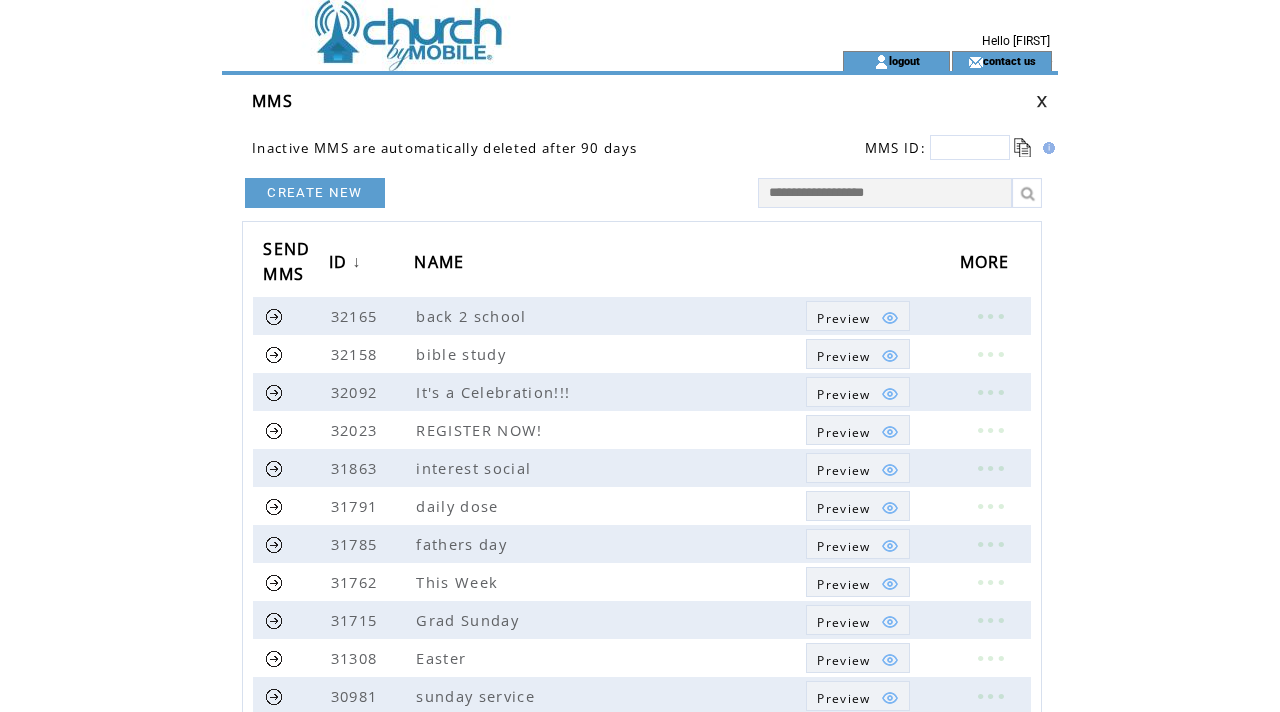 click at bounding box center [496, 61] 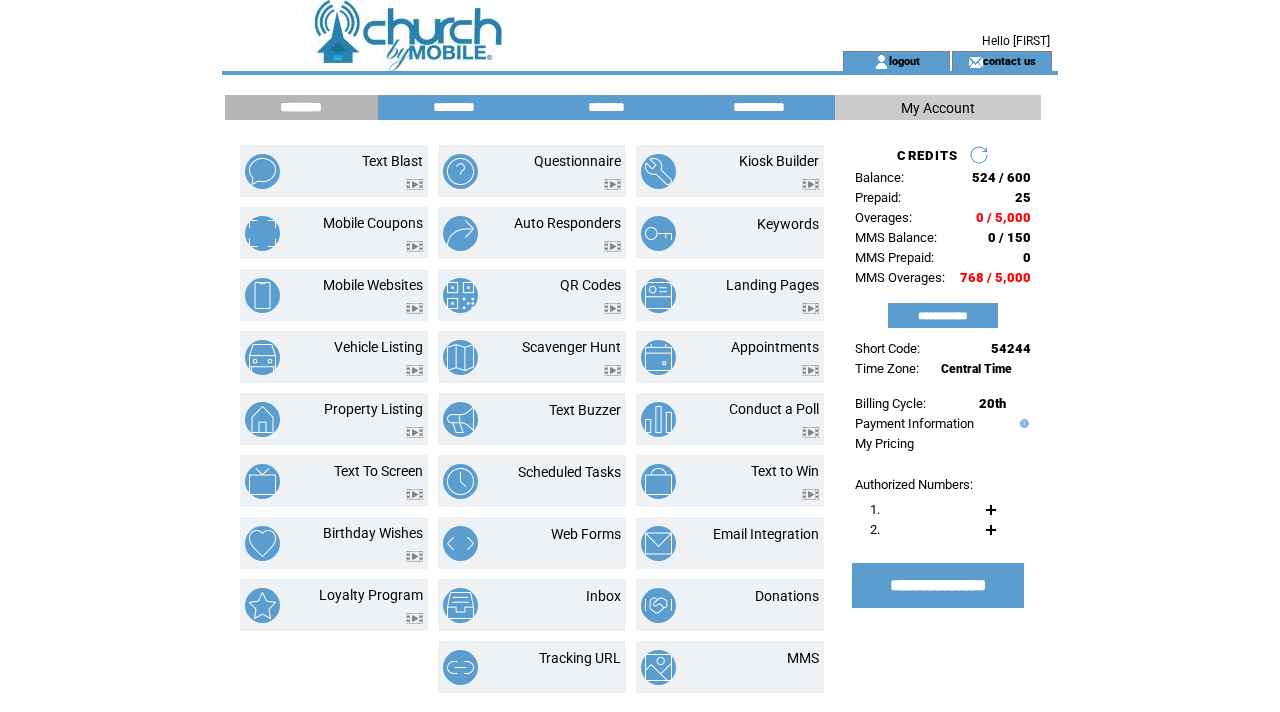 scroll, scrollTop: 0, scrollLeft: 0, axis: both 